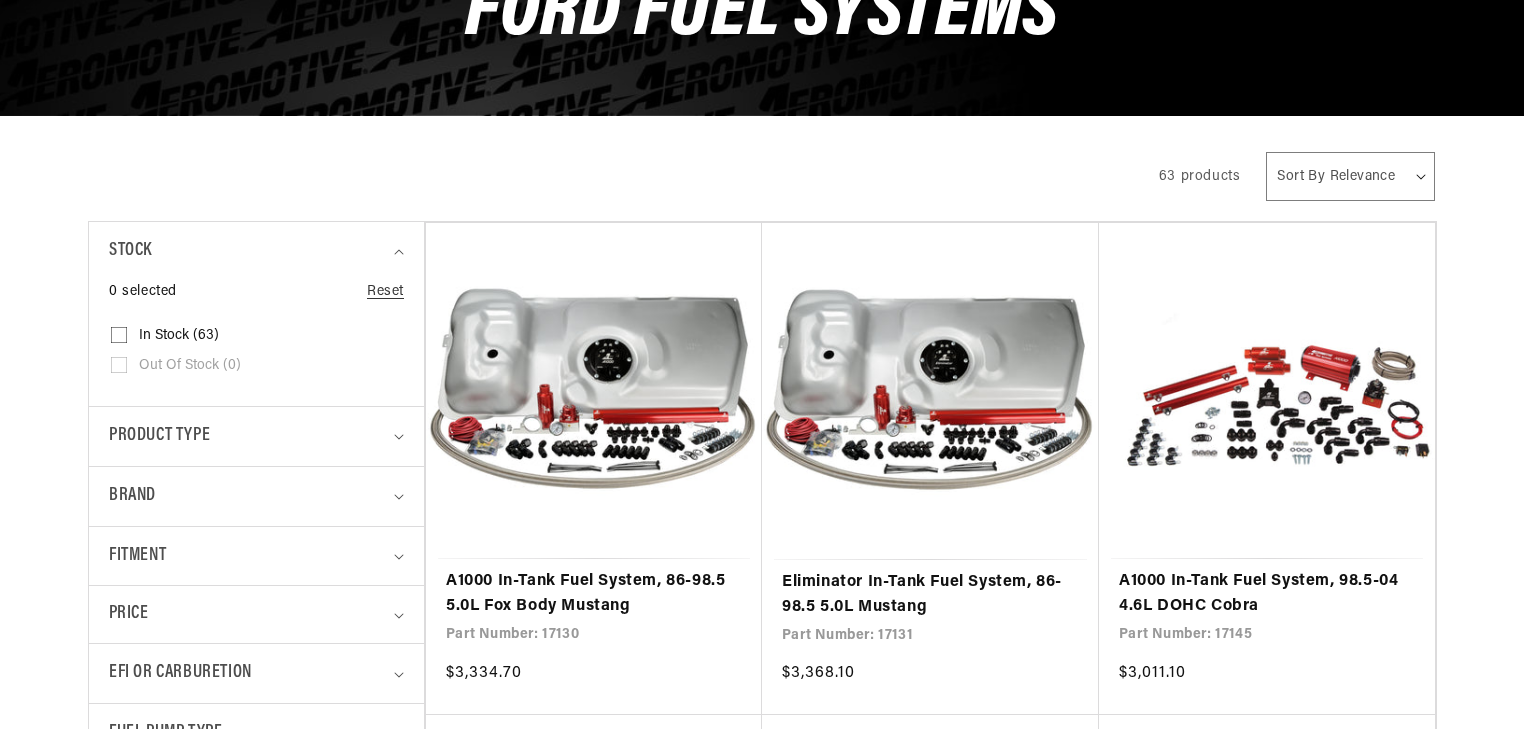 scroll, scrollTop: 0, scrollLeft: 0, axis: both 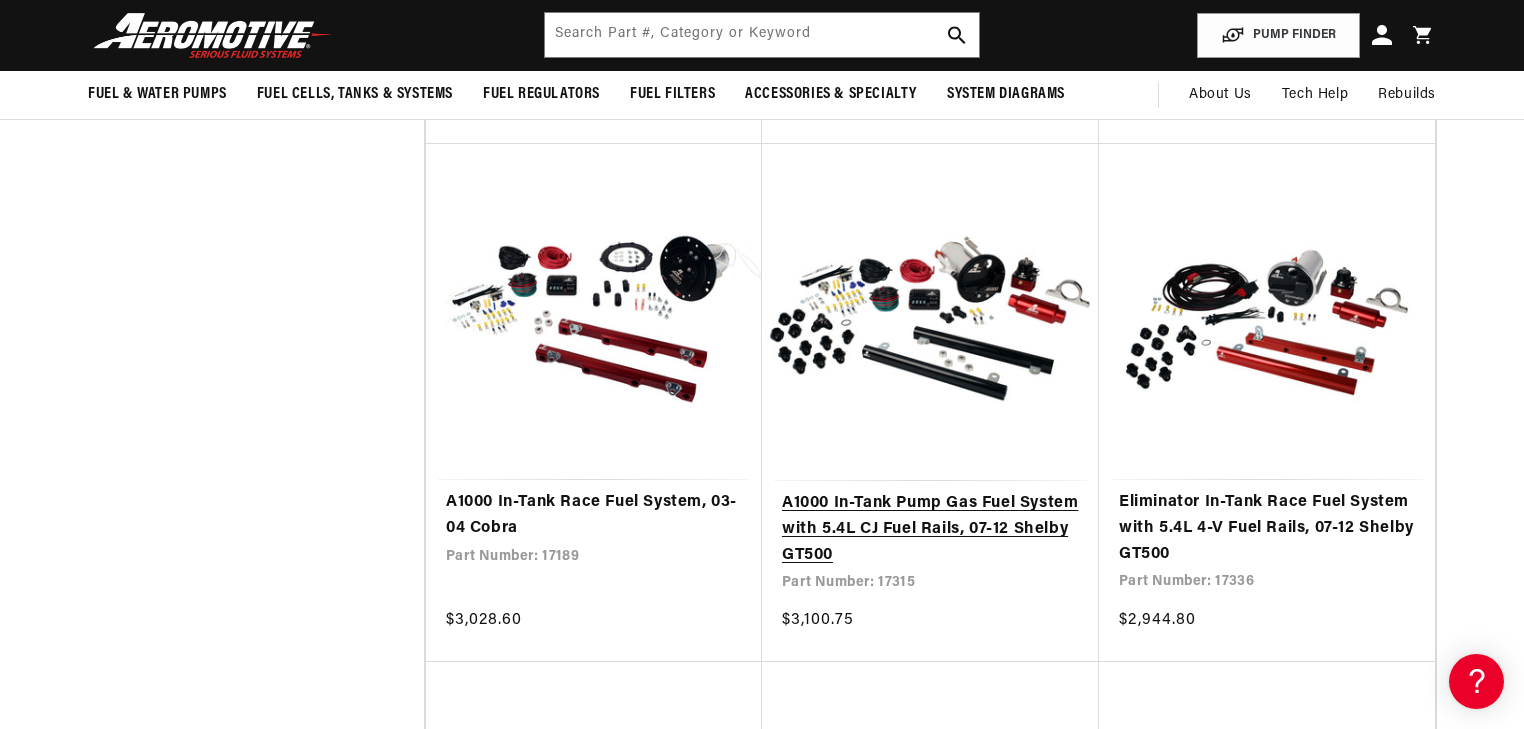 click on "A1000 In-Tank Pump Gas Fuel System with 5.4L CJ Fuel Rails, 07-12 Shelby GT500" at bounding box center [930, 529] 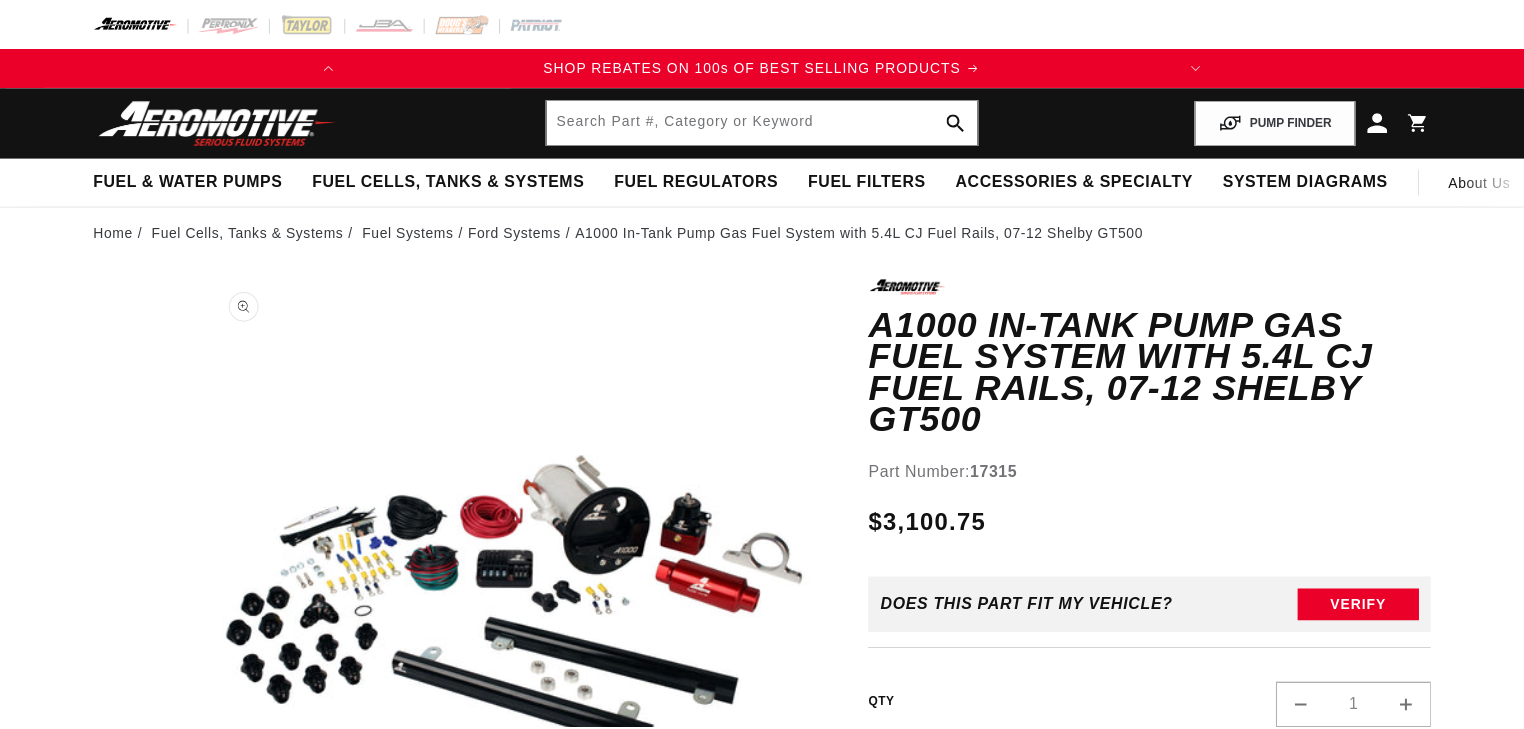 scroll, scrollTop: 0, scrollLeft: 0, axis: both 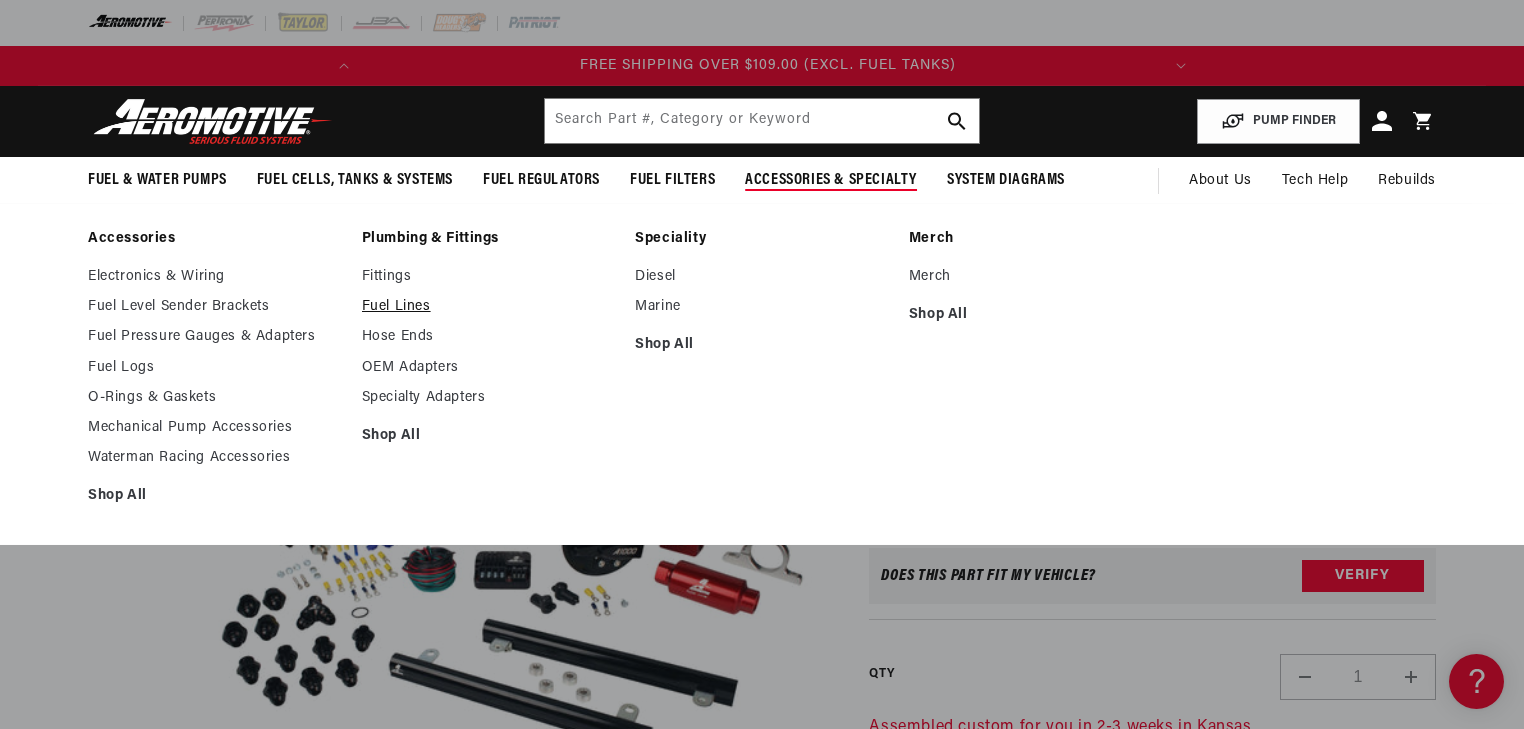 click on "Fuel Lines" at bounding box center (489, 307) 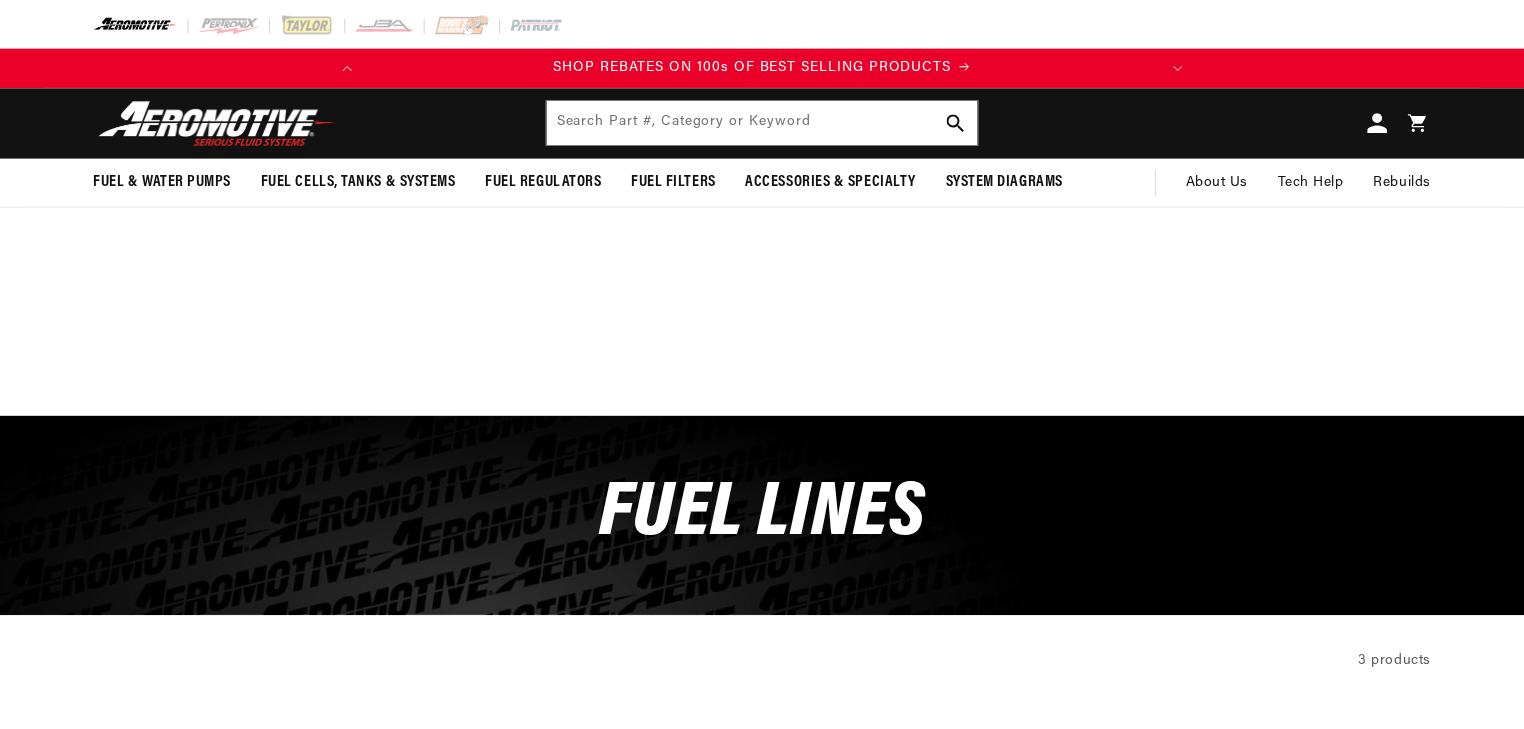 scroll, scrollTop: 0, scrollLeft: 0, axis: both 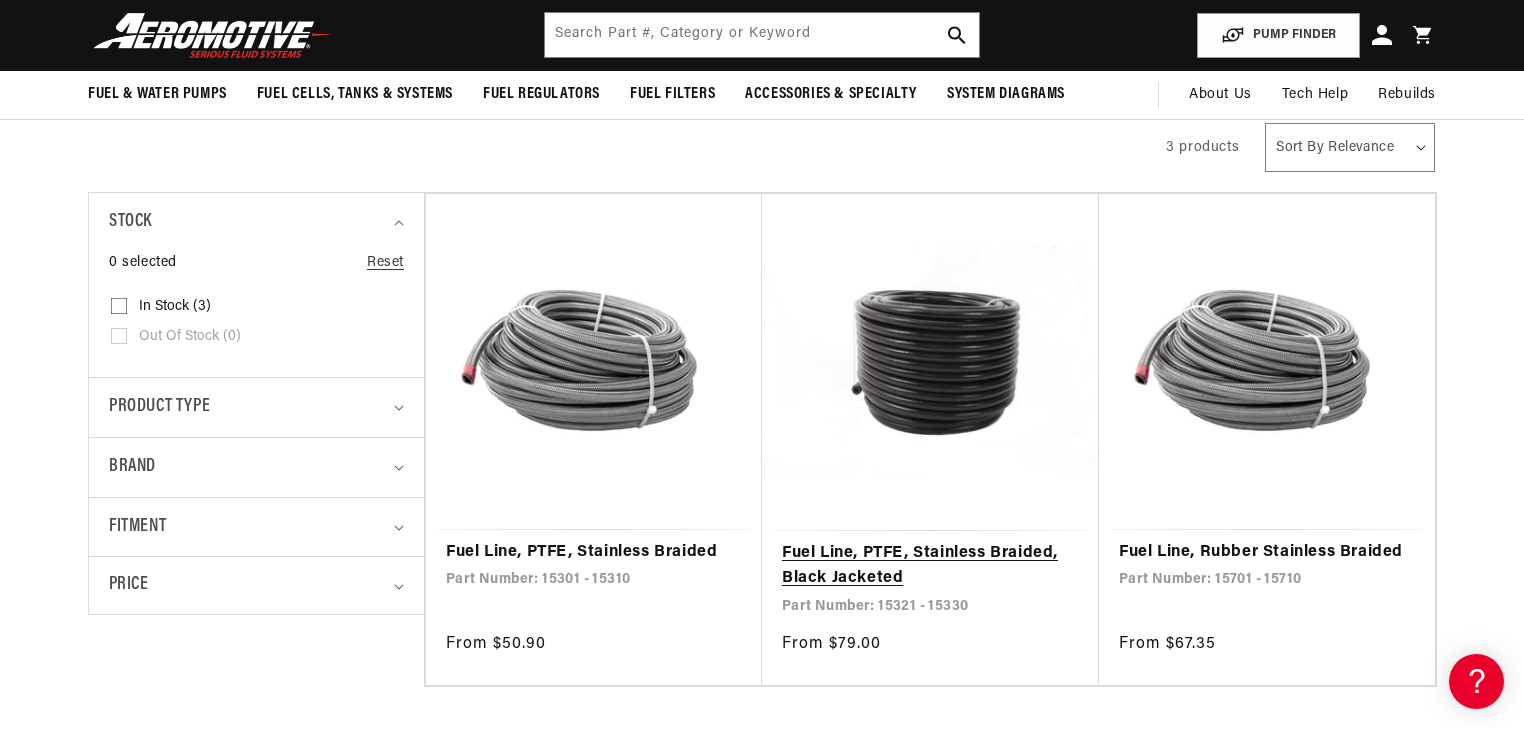 click on "Fuel Line, PTFE, Stainless Braided, Black Jacketed" at bounding box center [930, 566] 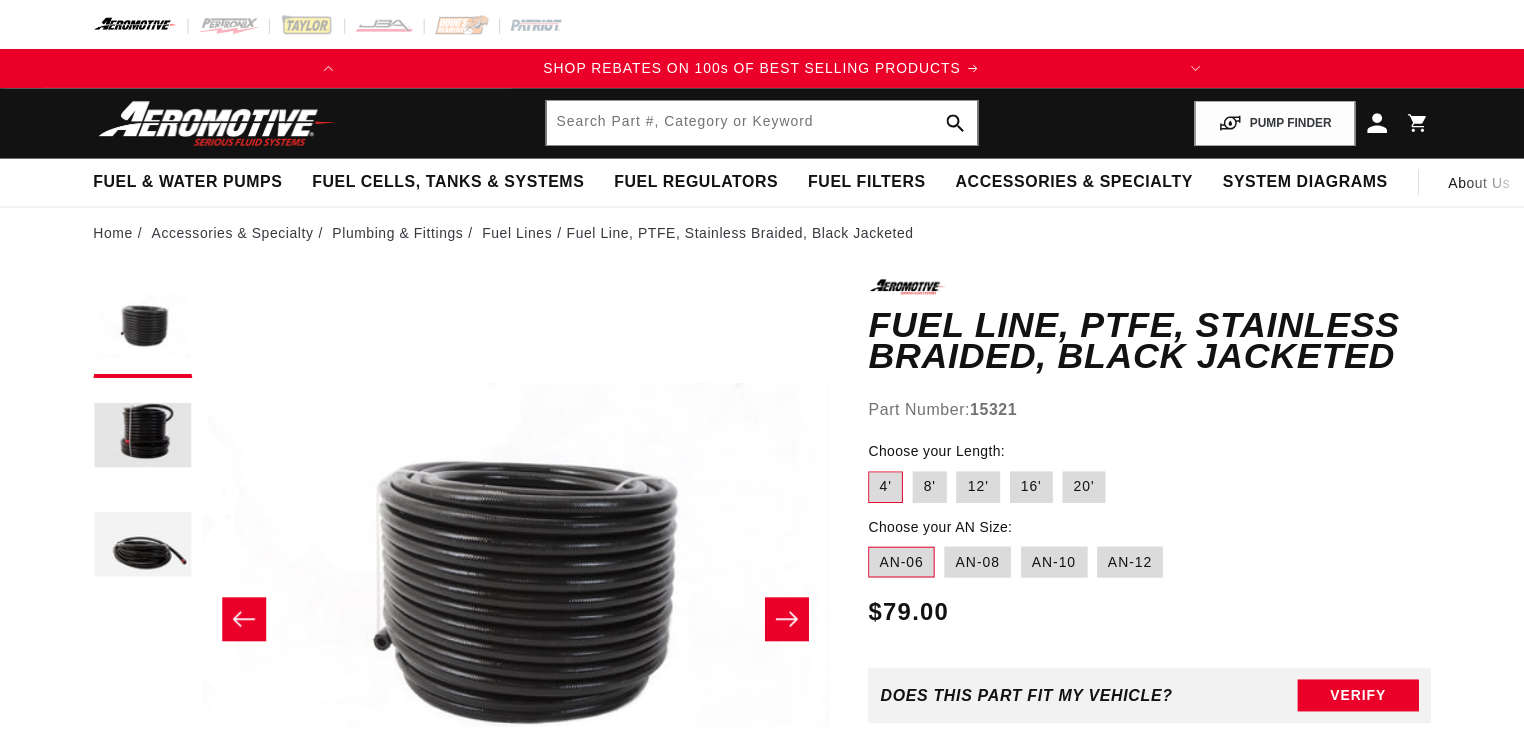 scroll, scrollTop: 0, scrollLeft: 0, axis: both 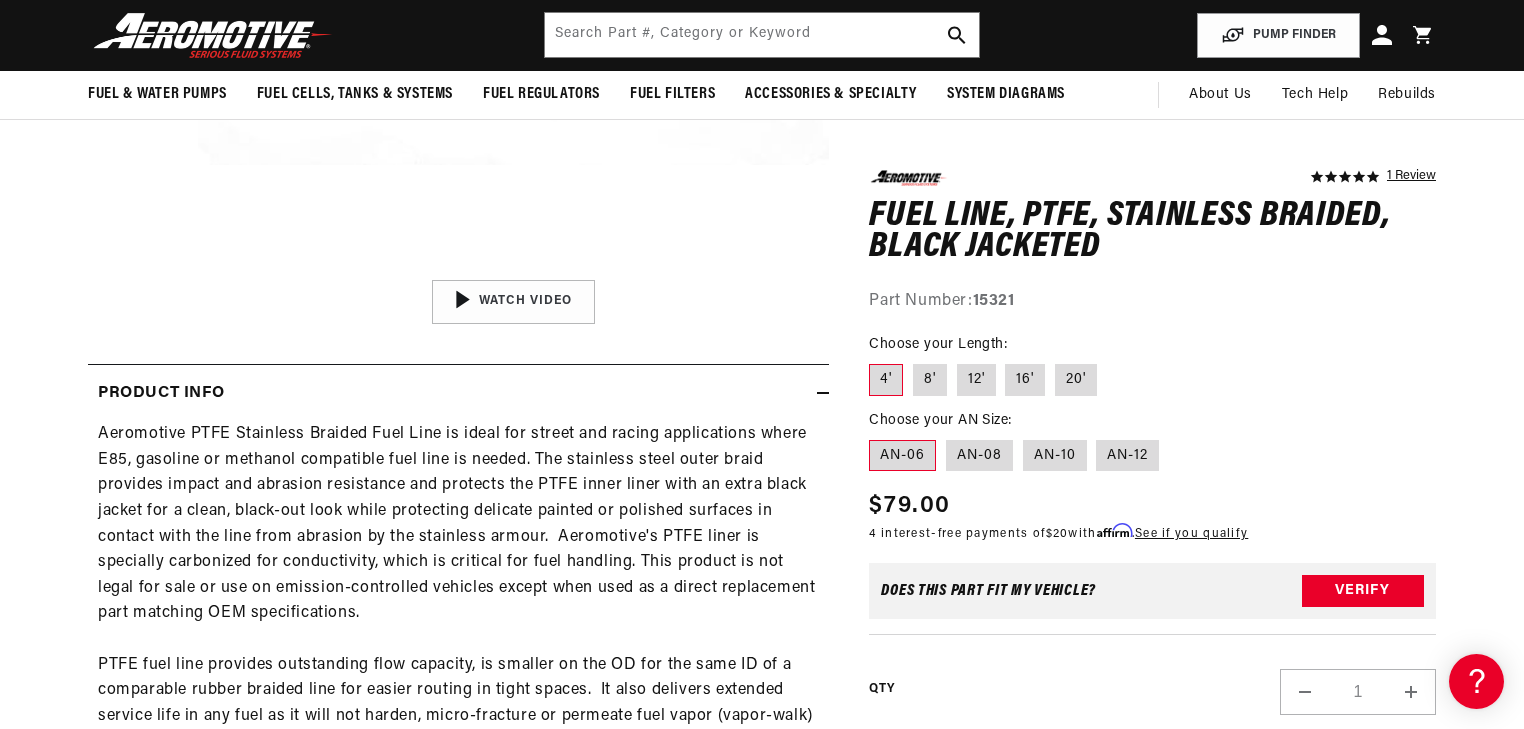 click on "AN-06" at bounding box center (902, 455) 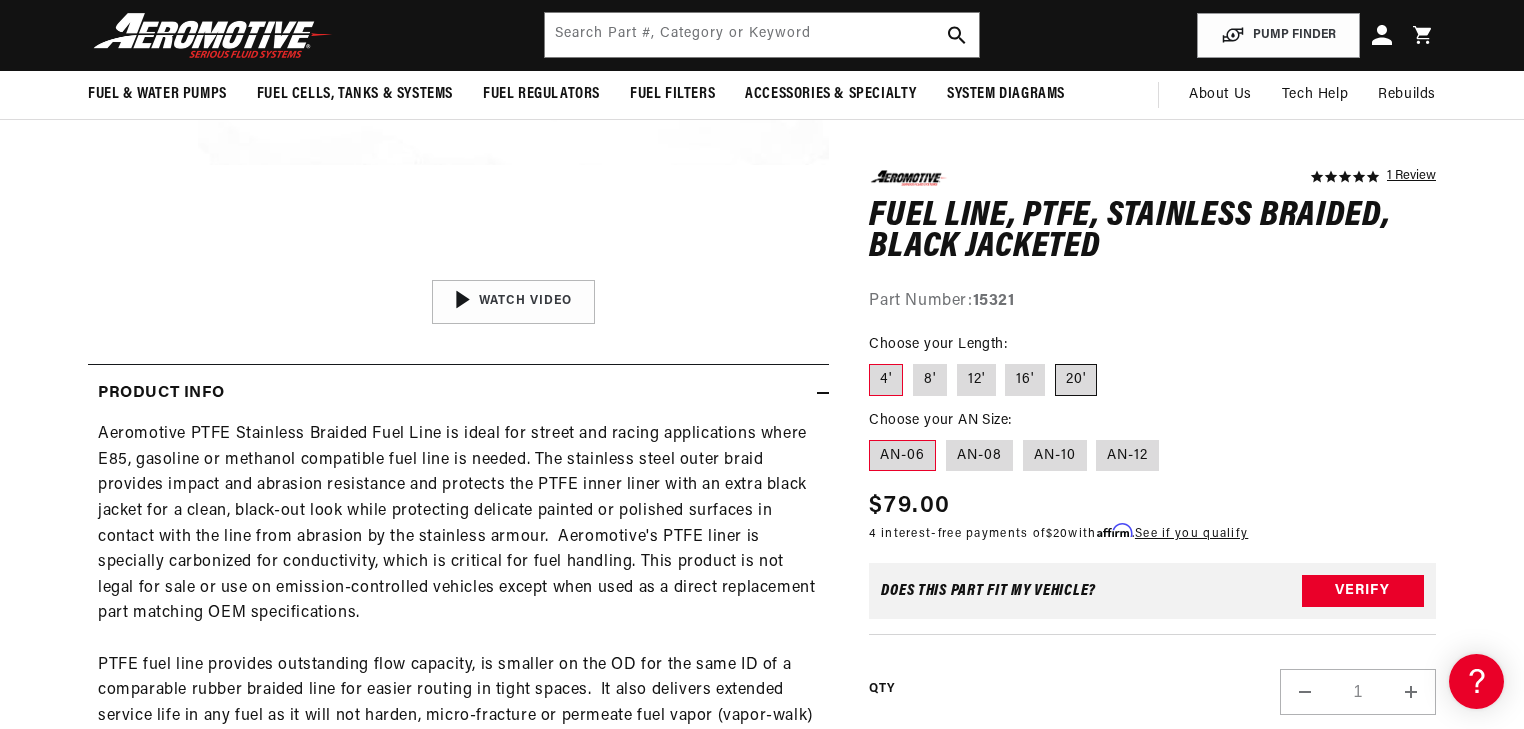 scroll, scrollTop: 0, scrollLeft: 0, axis: both 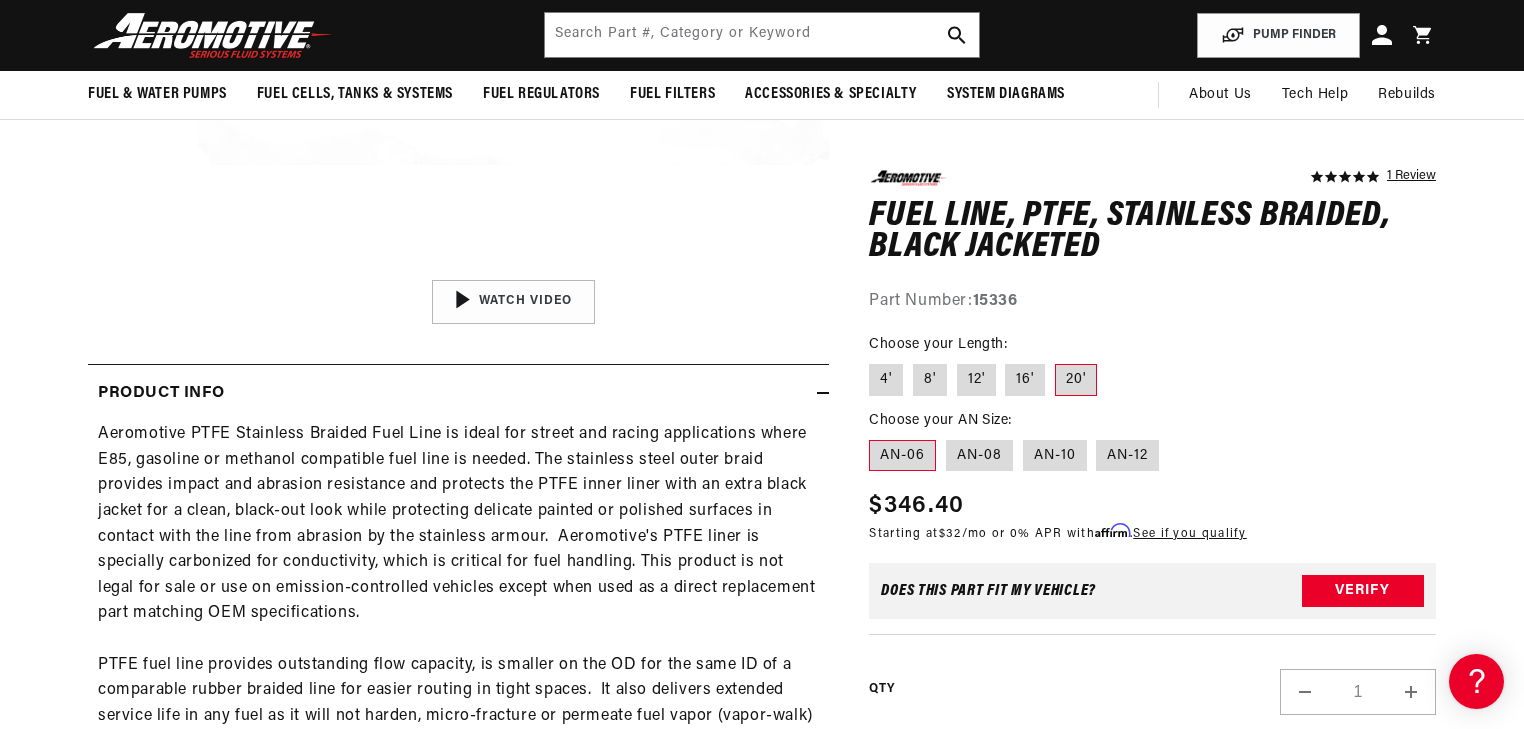 click on "AN-06" at bounding box center (902, 455) 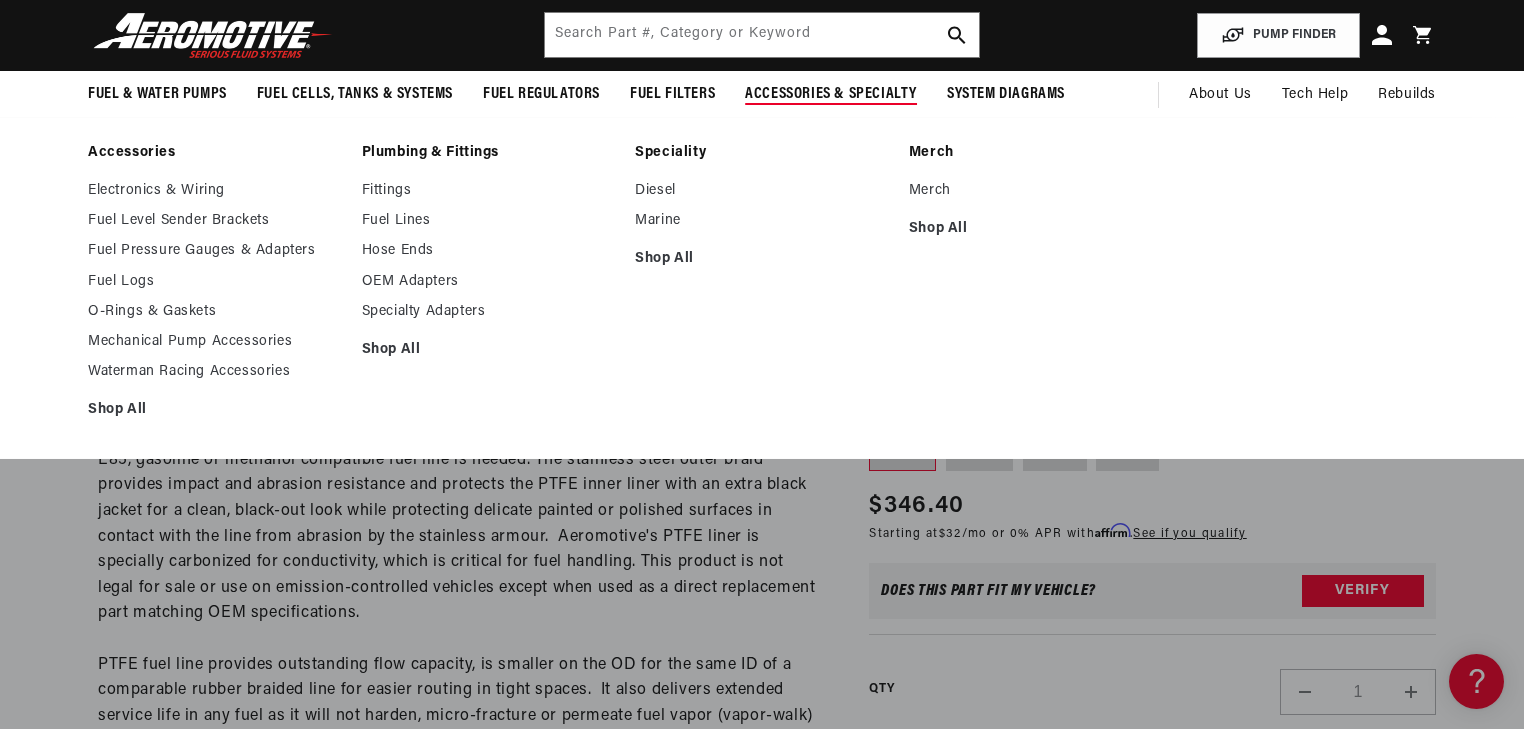 scroll, scrollTop: 0, scrollLeft: 0, axis: both 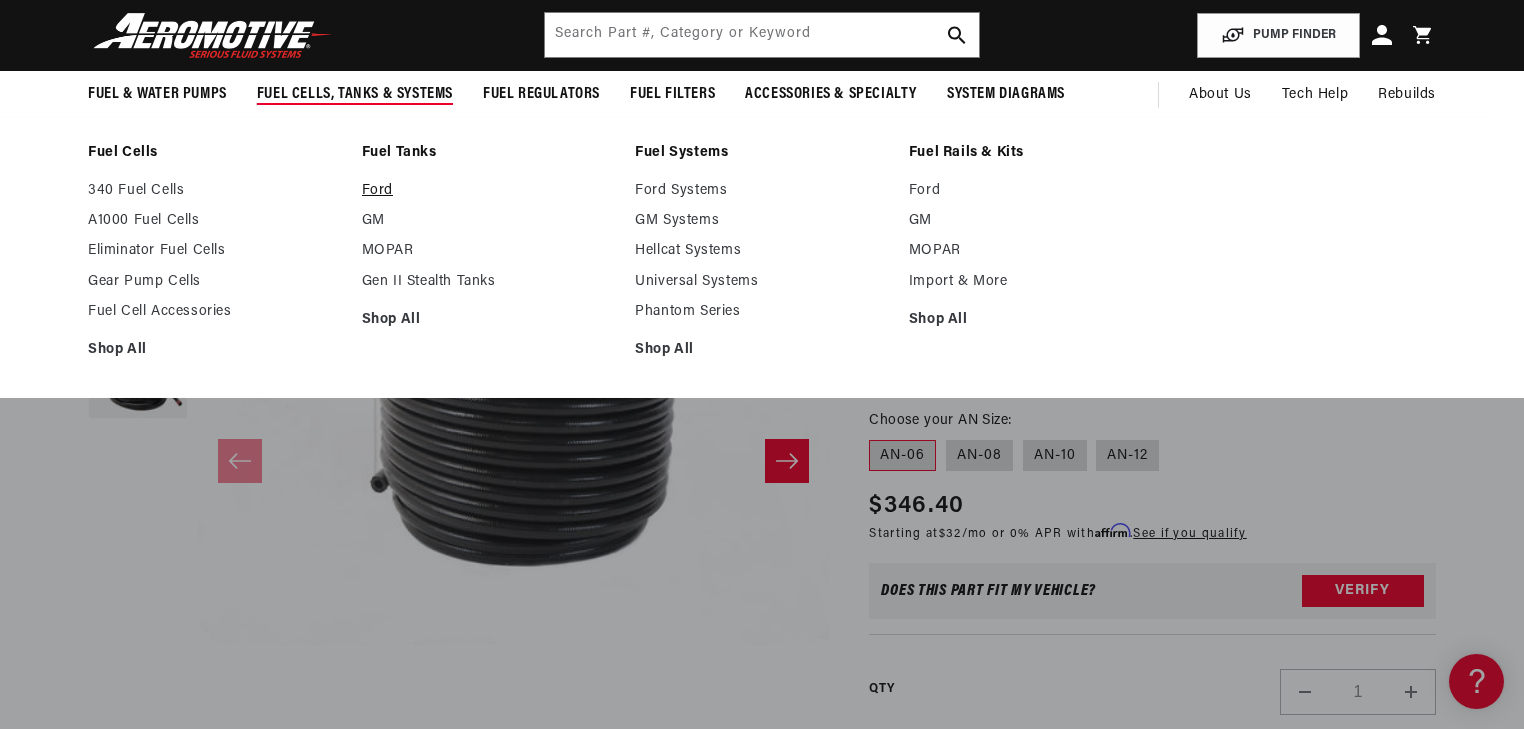 click on "Ford" at bounding box center (489, 191) 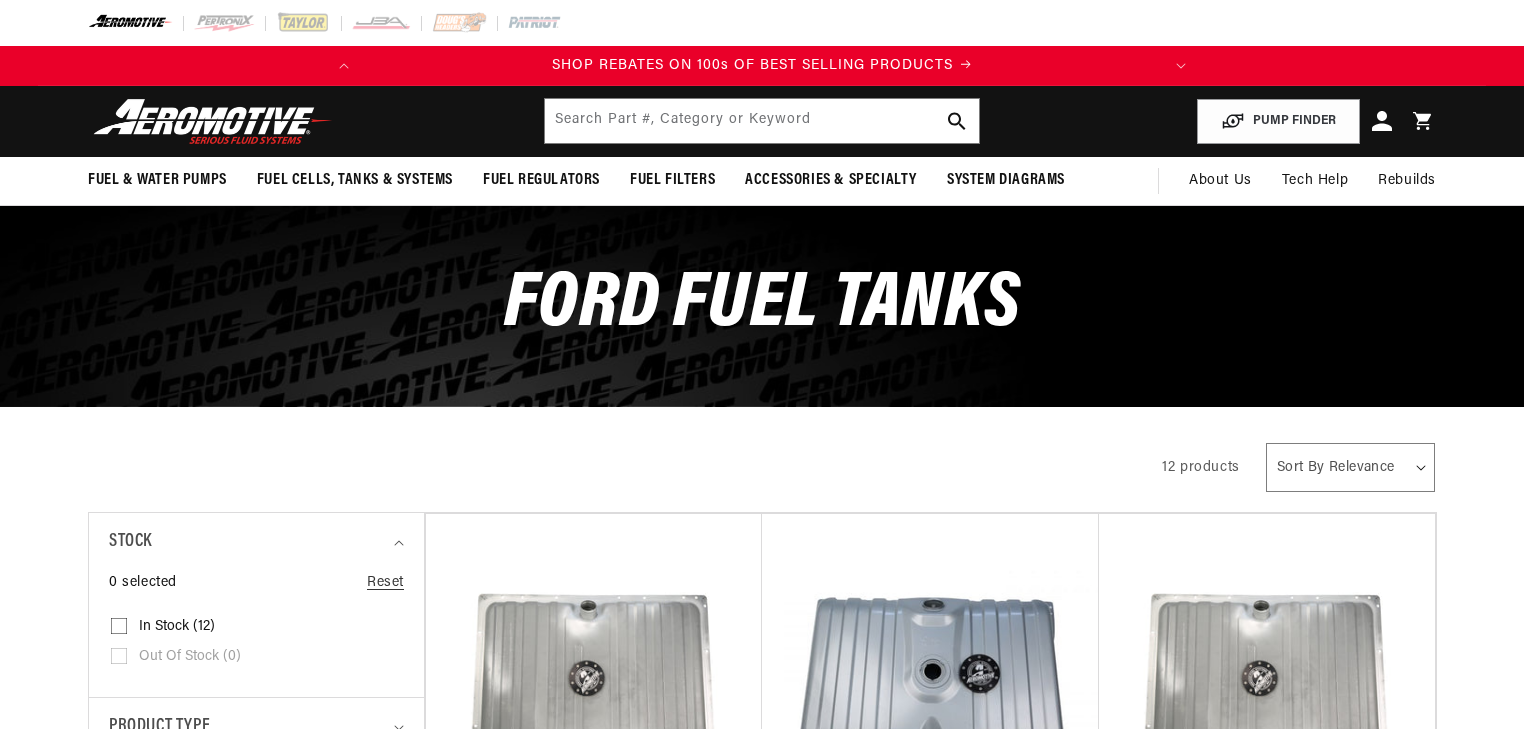 scroll, scrollTop: 0, scrollLeft: 0, axis: both 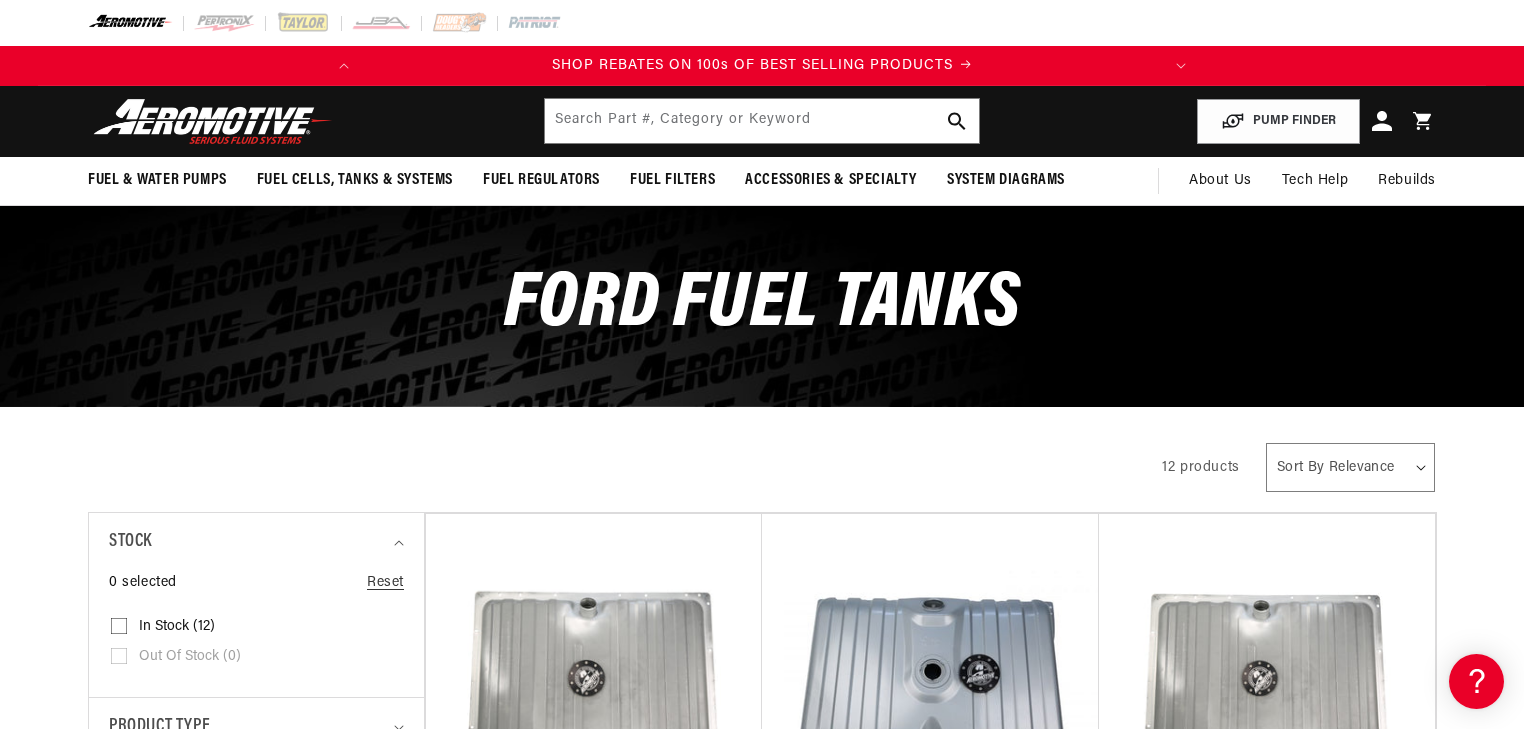 click on "Gen II Stealth Fuel Tank, 64-68 Ford Mustang" at bounding box center [594, 885] 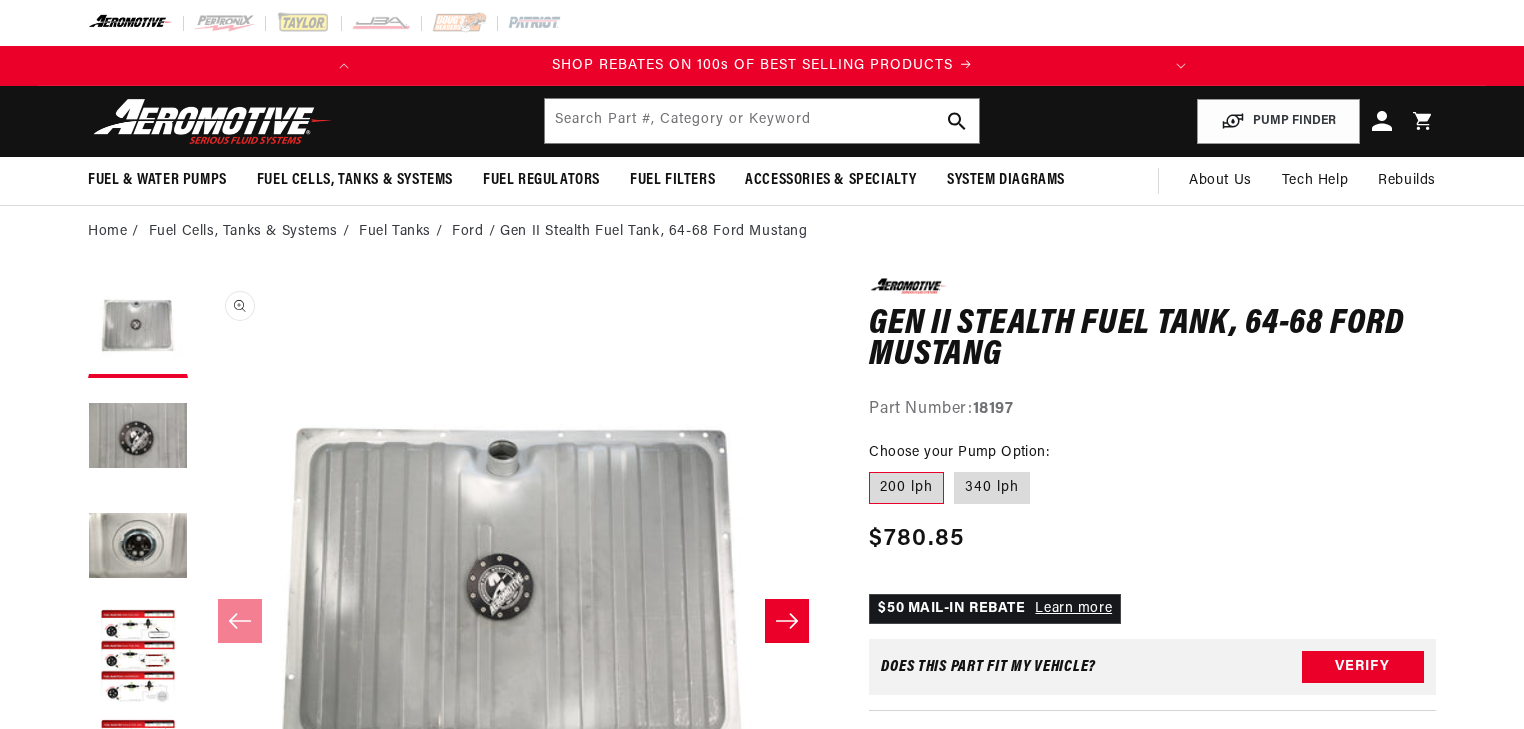 scroll, scrollTop: 0, scrollLeft: 0, axis: both 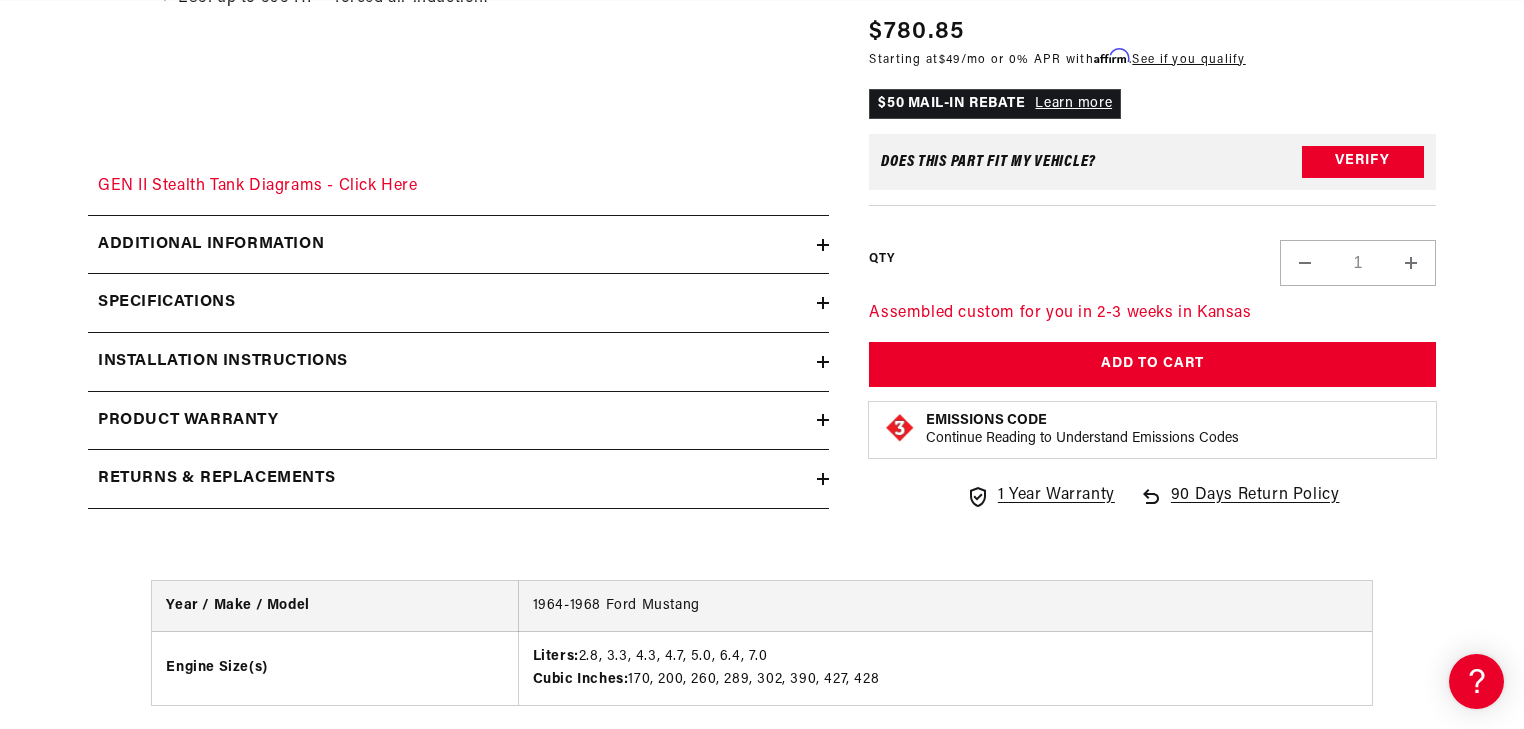 click 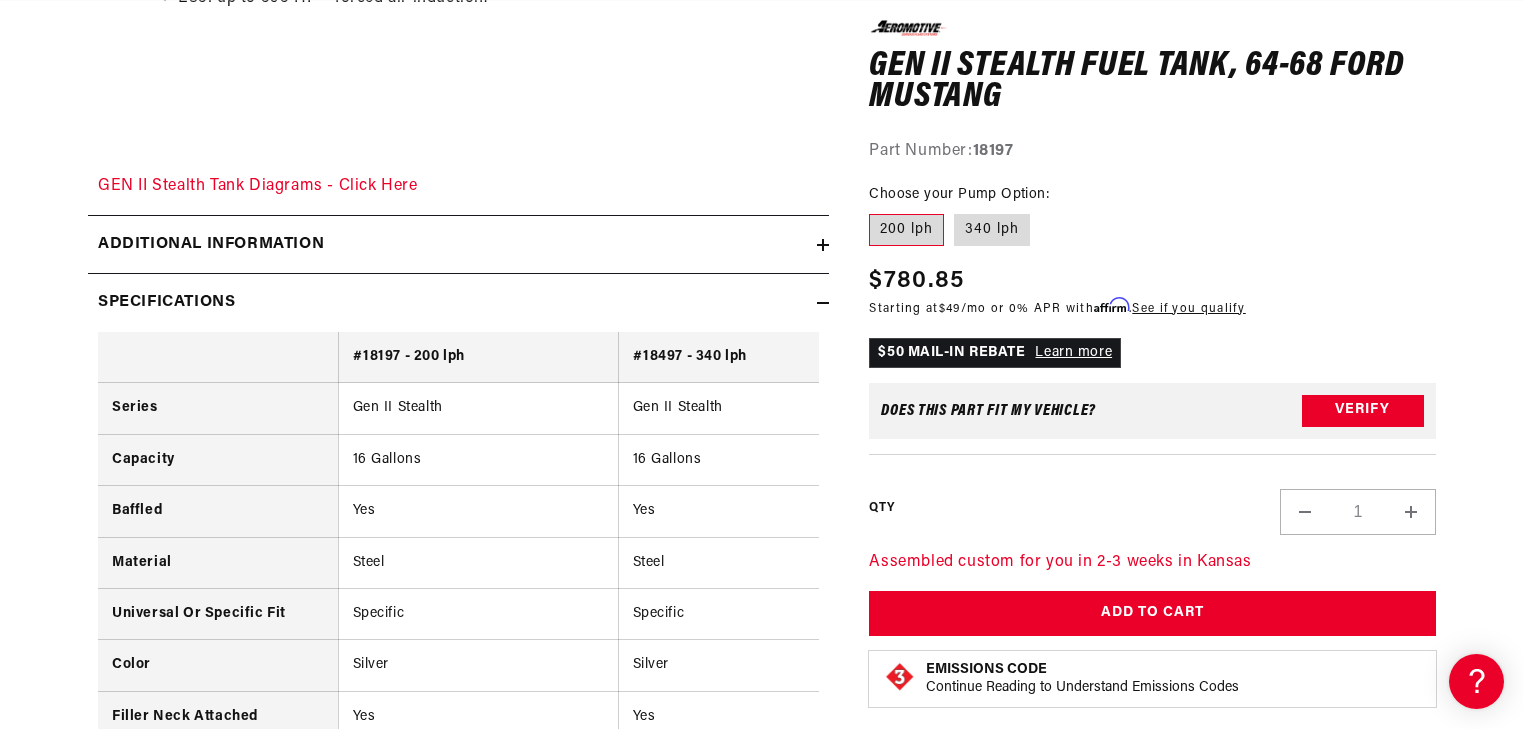 scroll 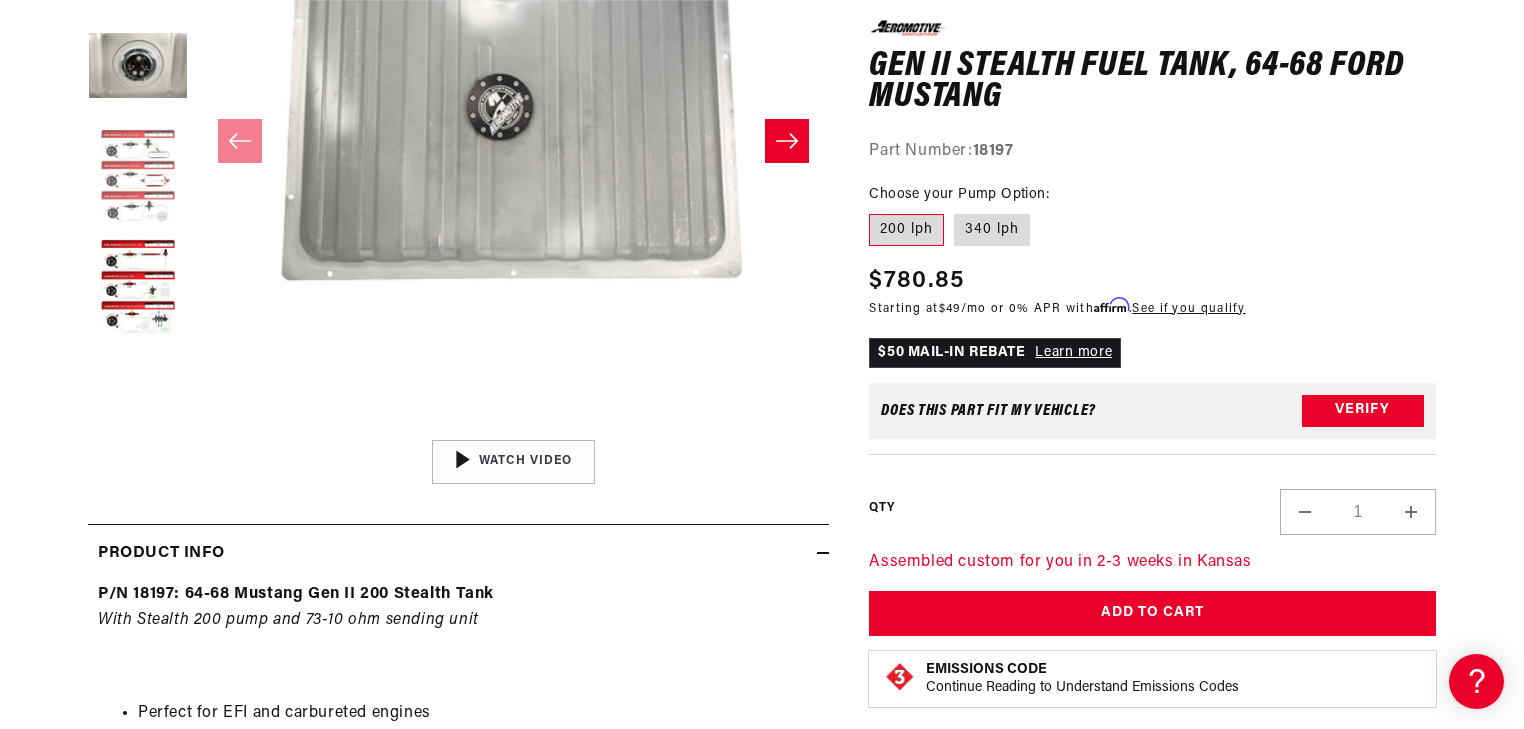 click at bounding box center [138, 178] 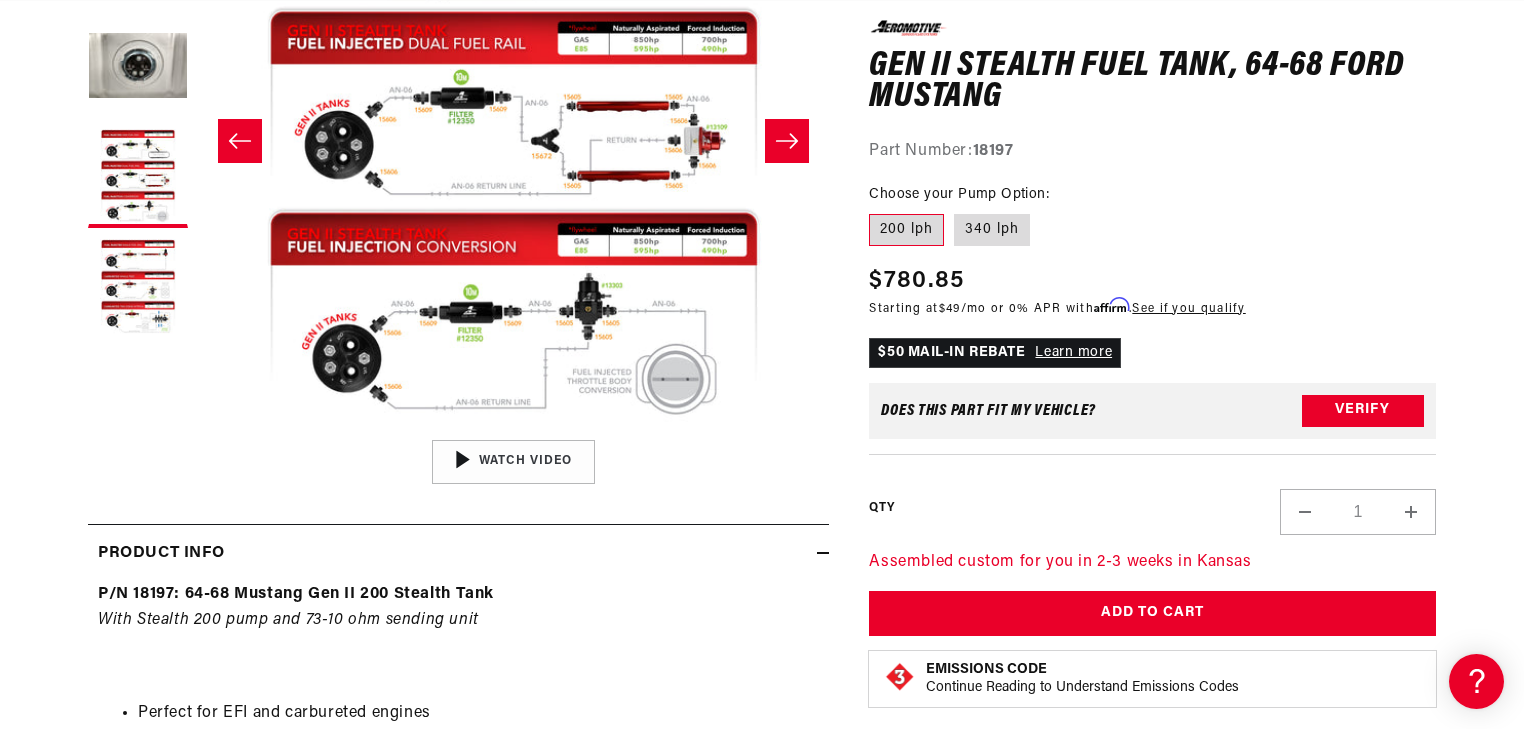 click on "Open media 4 in modal" at bounding box center (198, 430) 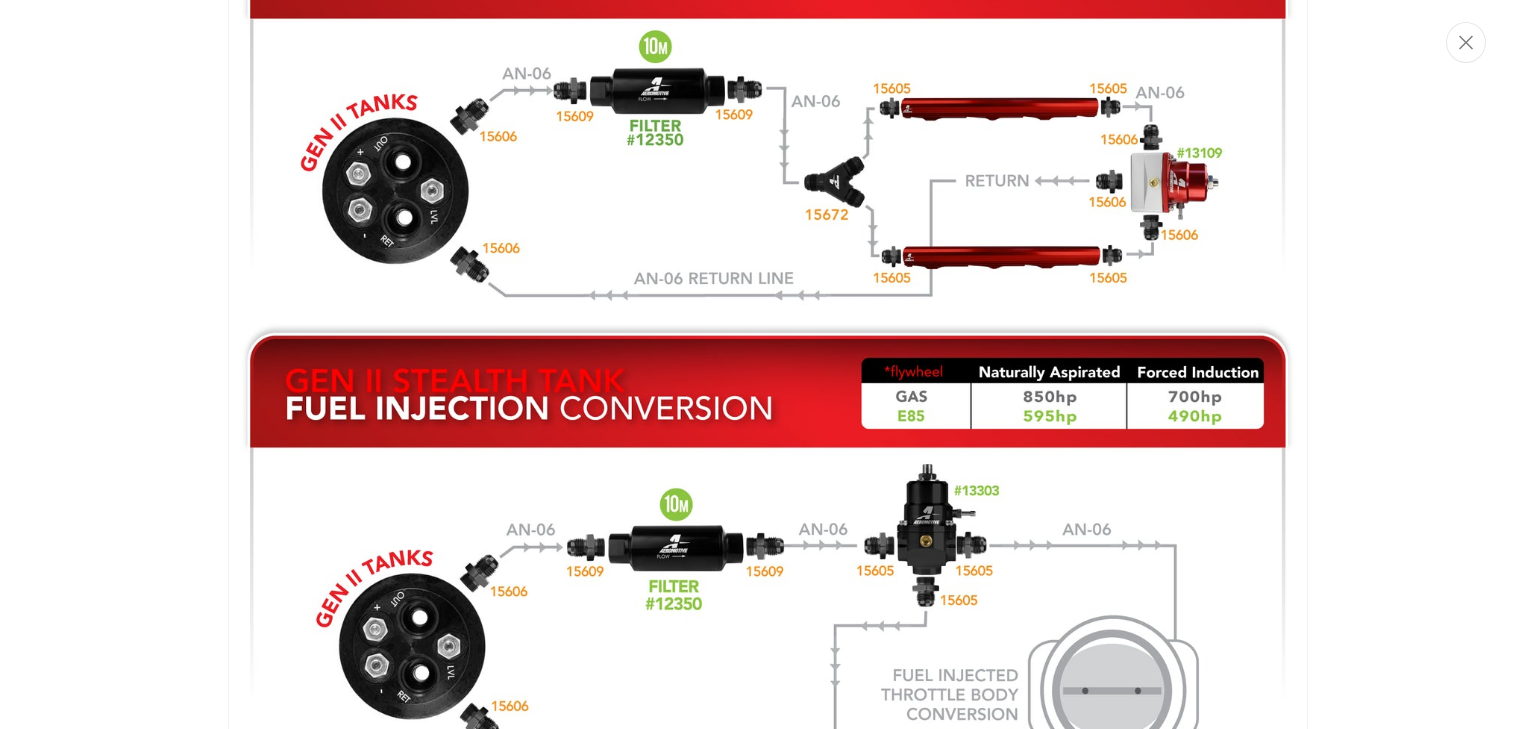 scroll, scrollTop: 0, scrollLeft: 0, axis: both 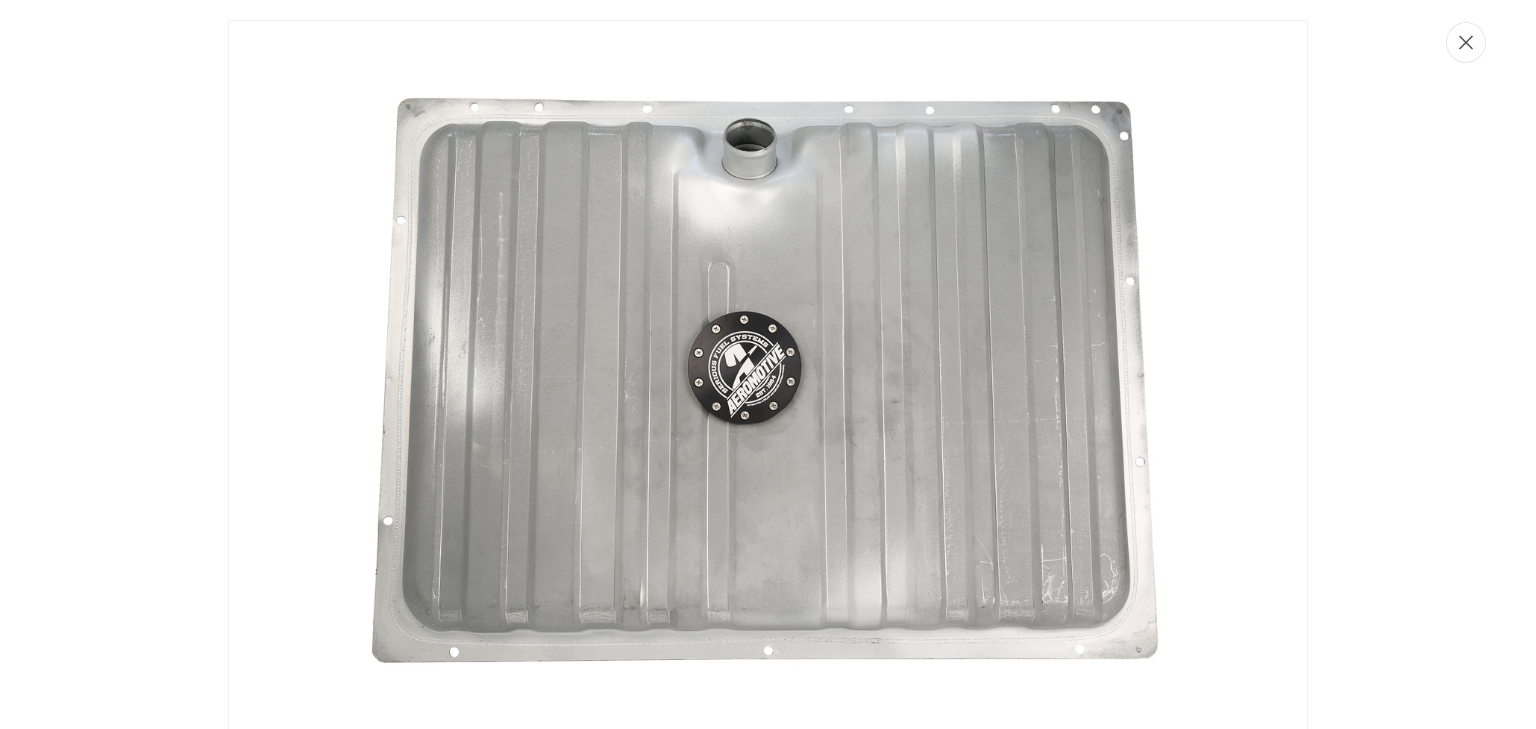 click 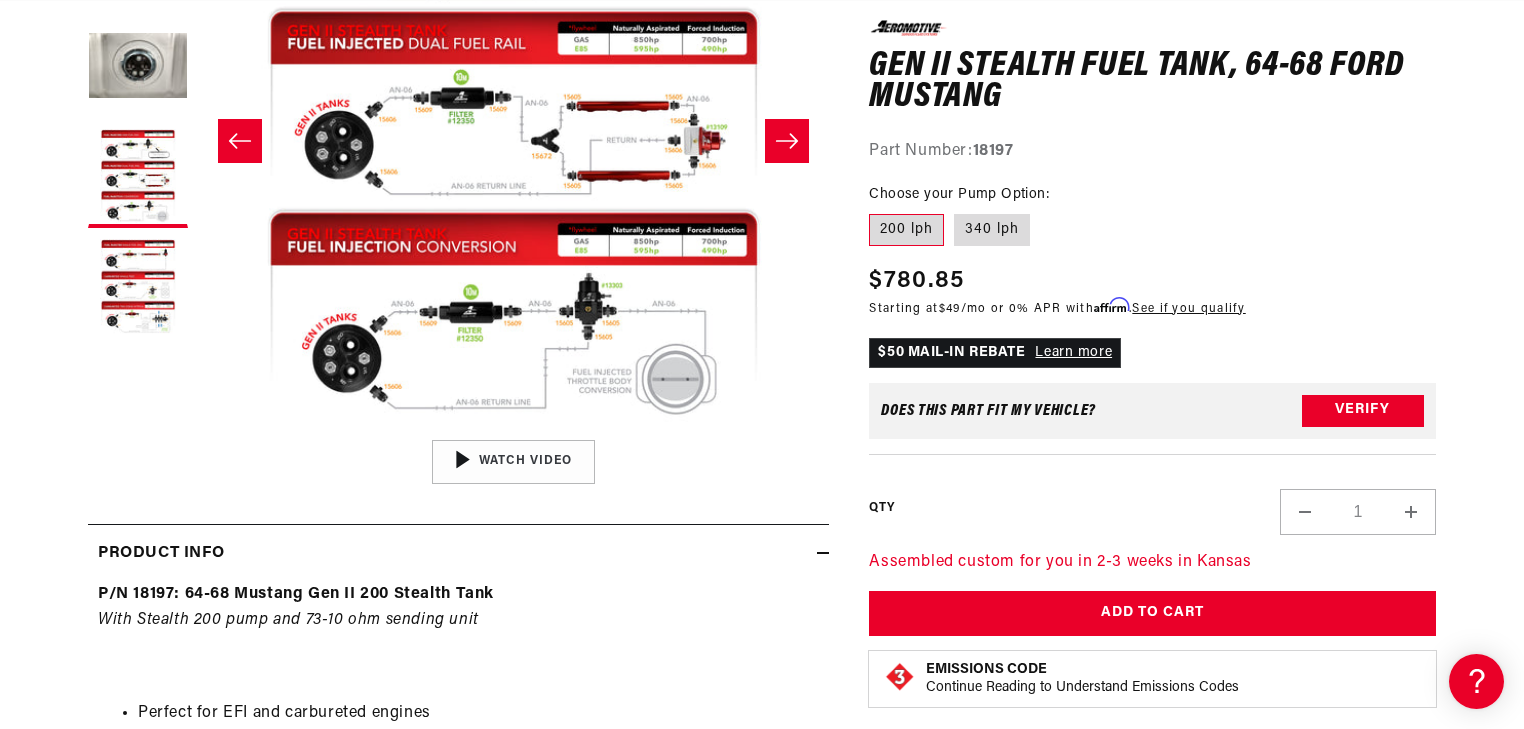 scroll, scrollTop: 0, scrollLeft: 1894, axis: horizontal 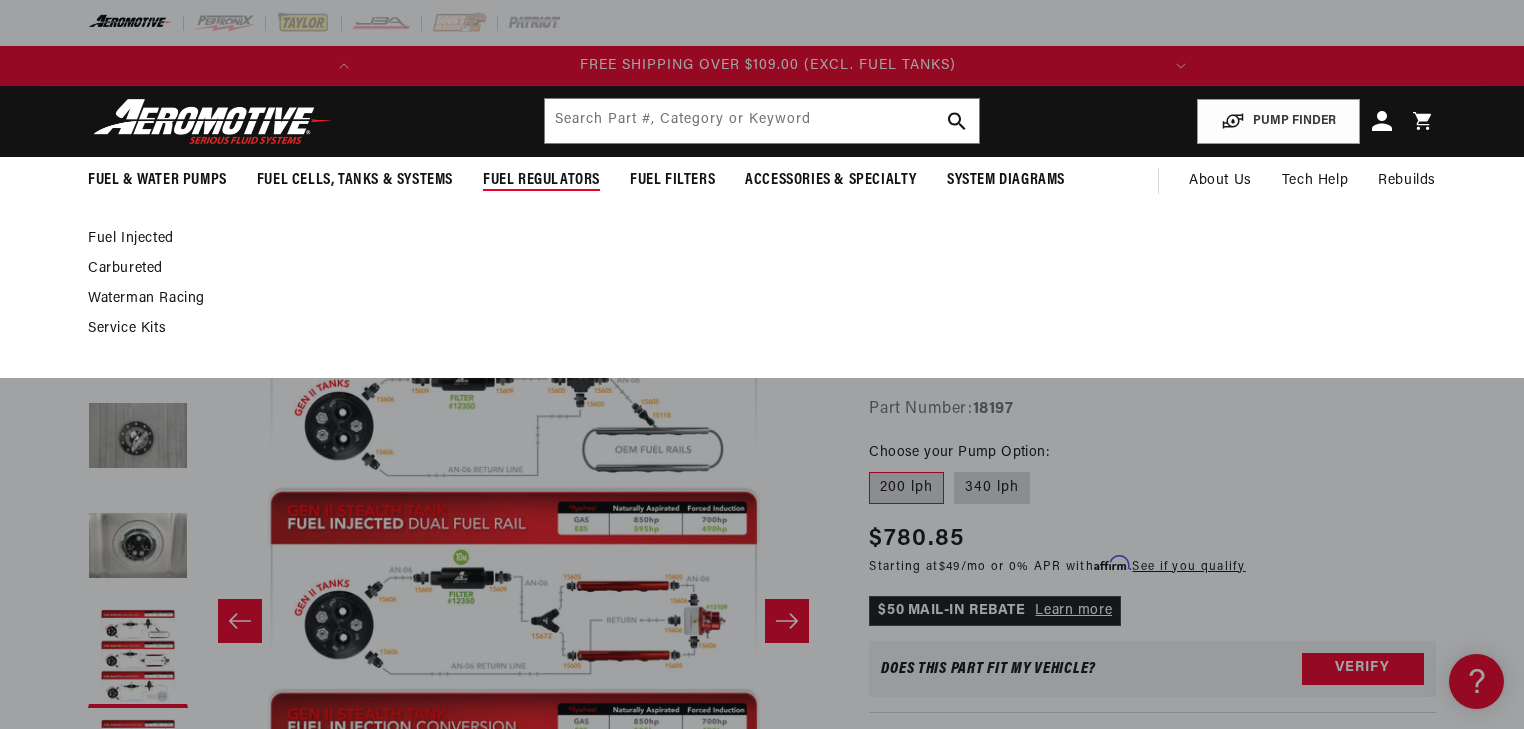 click on "Fuel Injected" at bounding box center [752, 239] 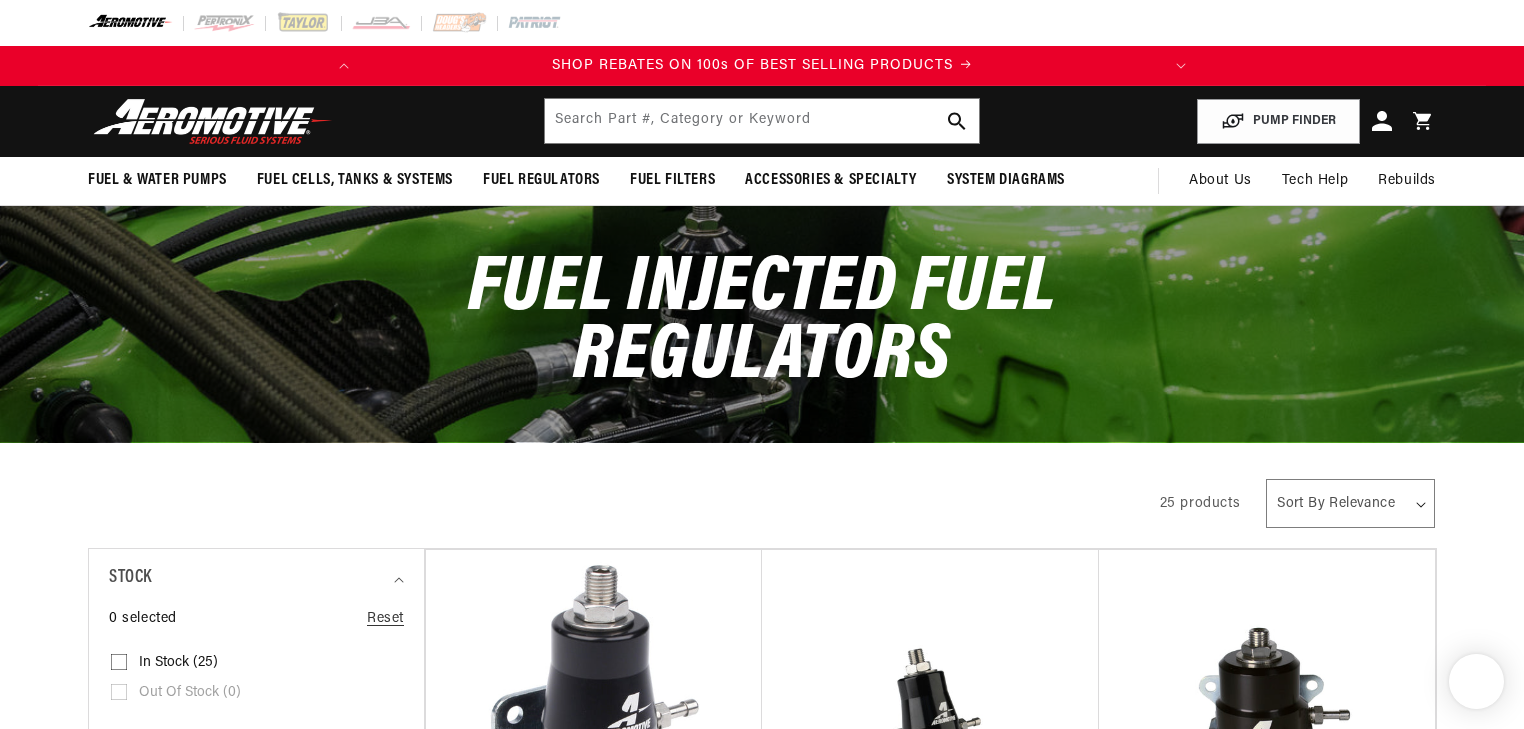 scroll, scrollTop: 0, scrollLeft: 0, axis: both 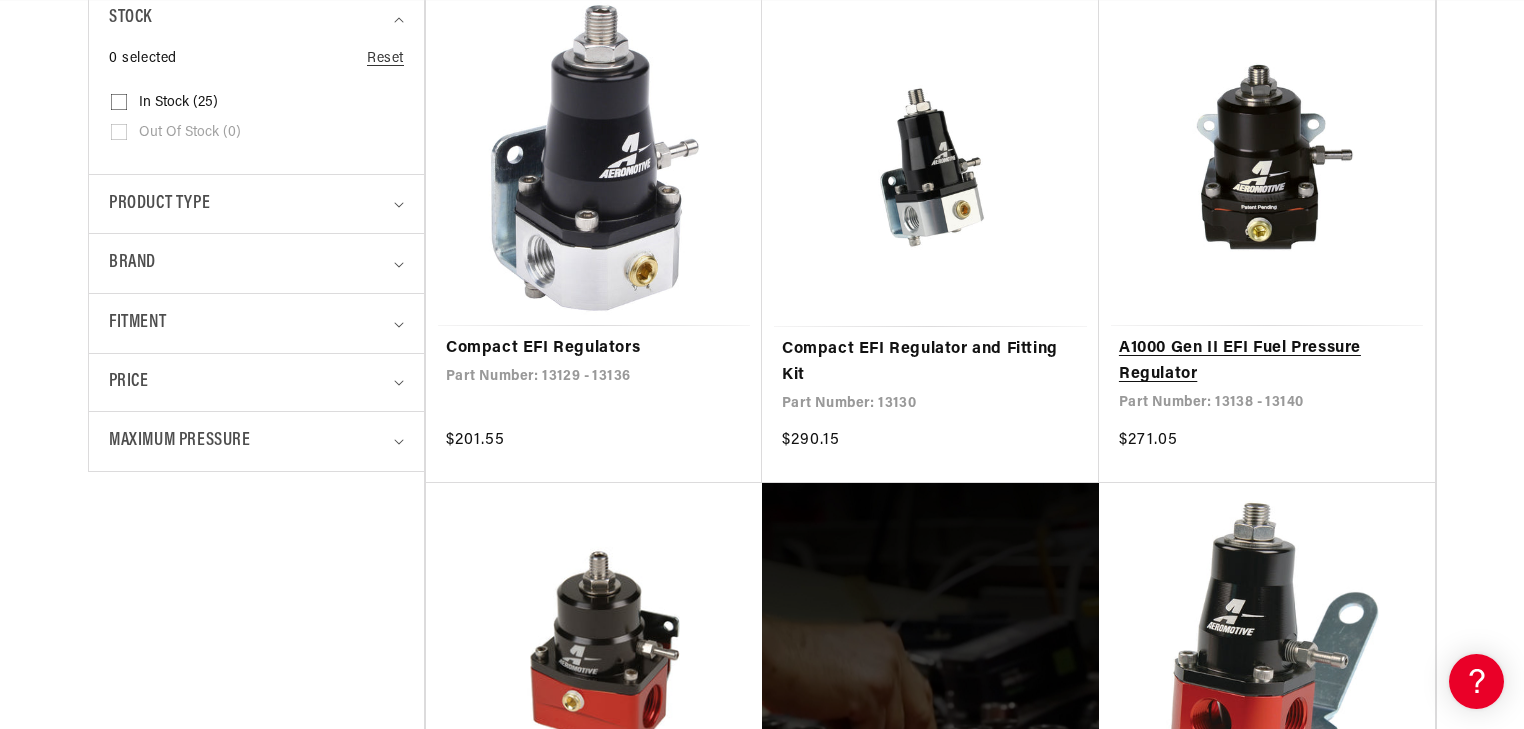 click on "A1000 Gen II EFI Fuel Pressure Regulator" at bounding box center (1267, 361) 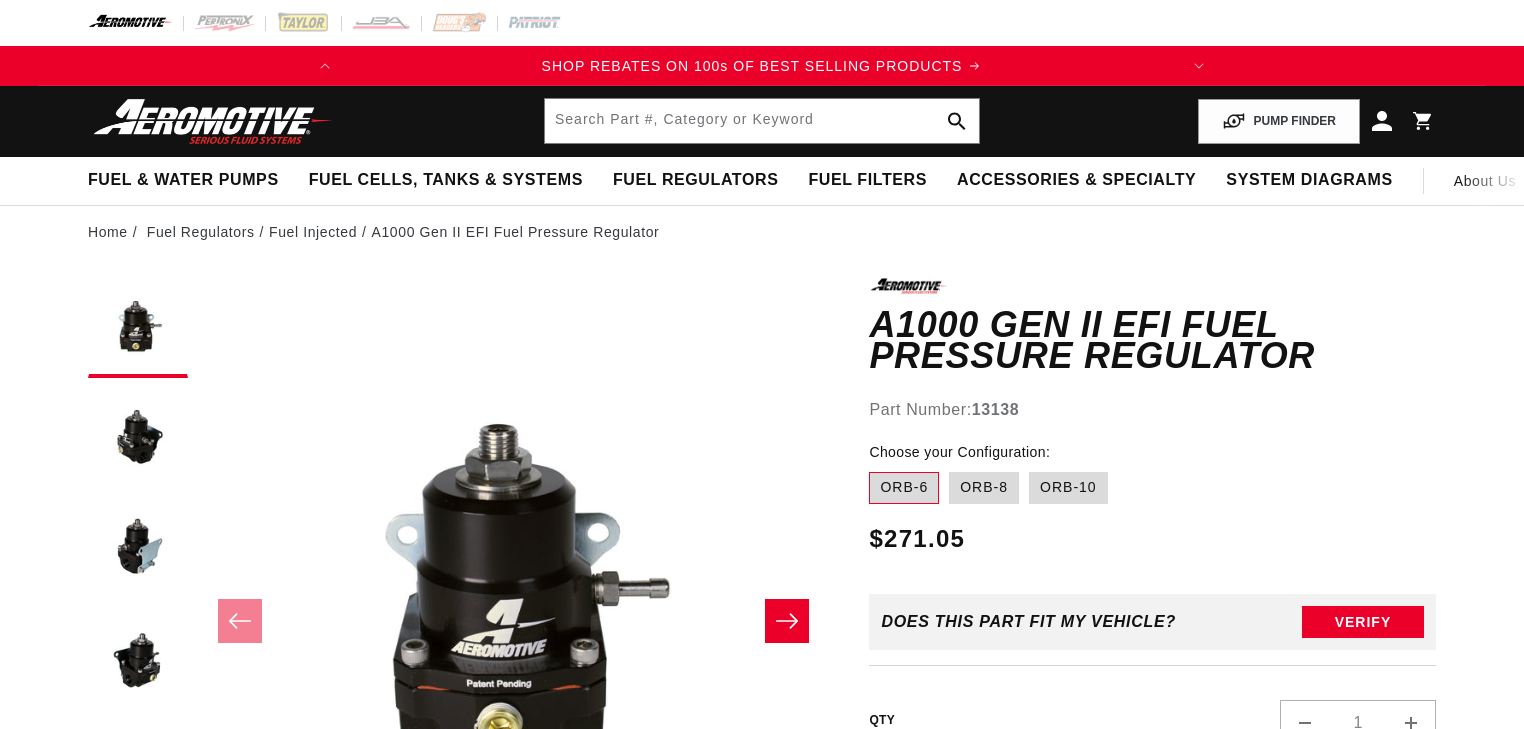 scroll, scrollTop: 0, scrollLeft: 0, axis: both 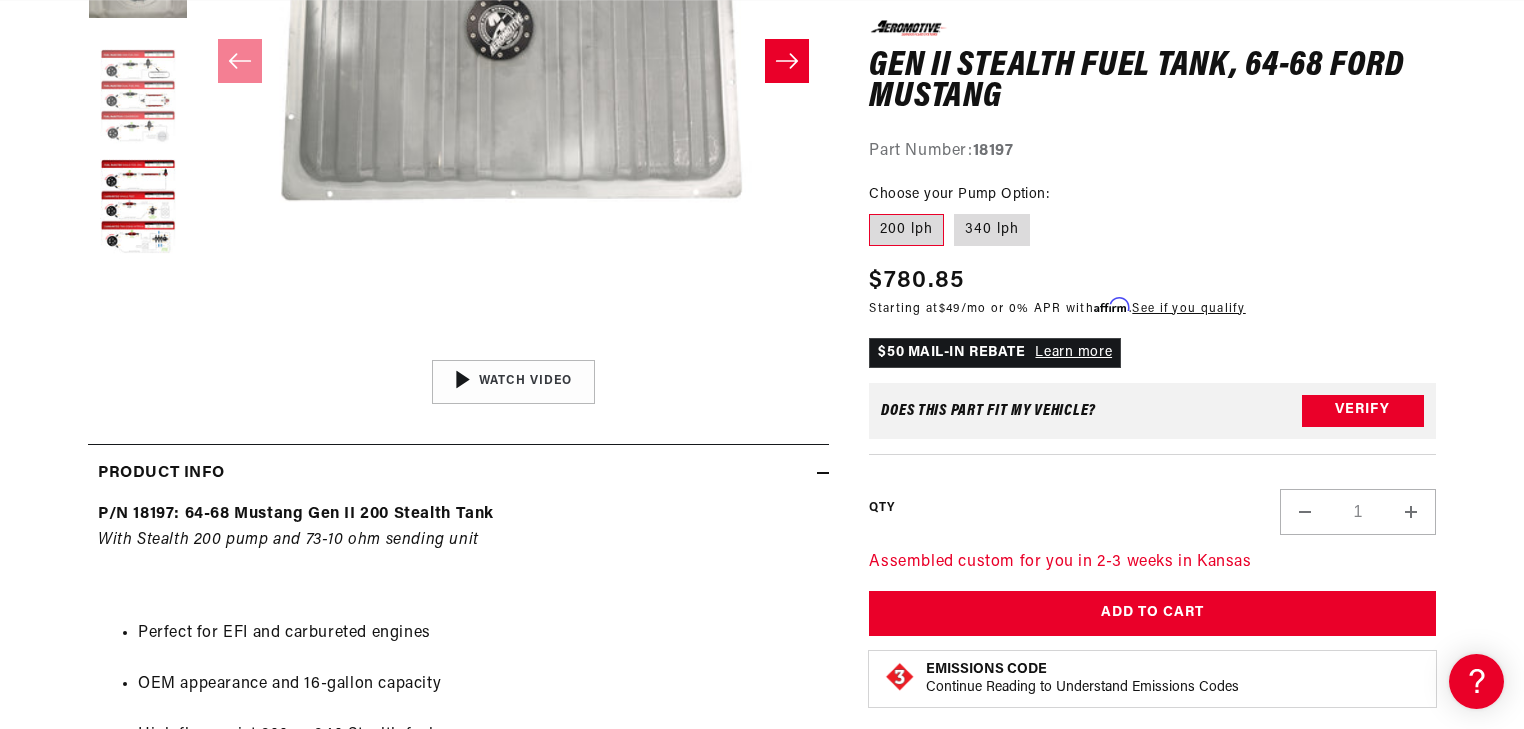 click at bounding box center [138, 98] 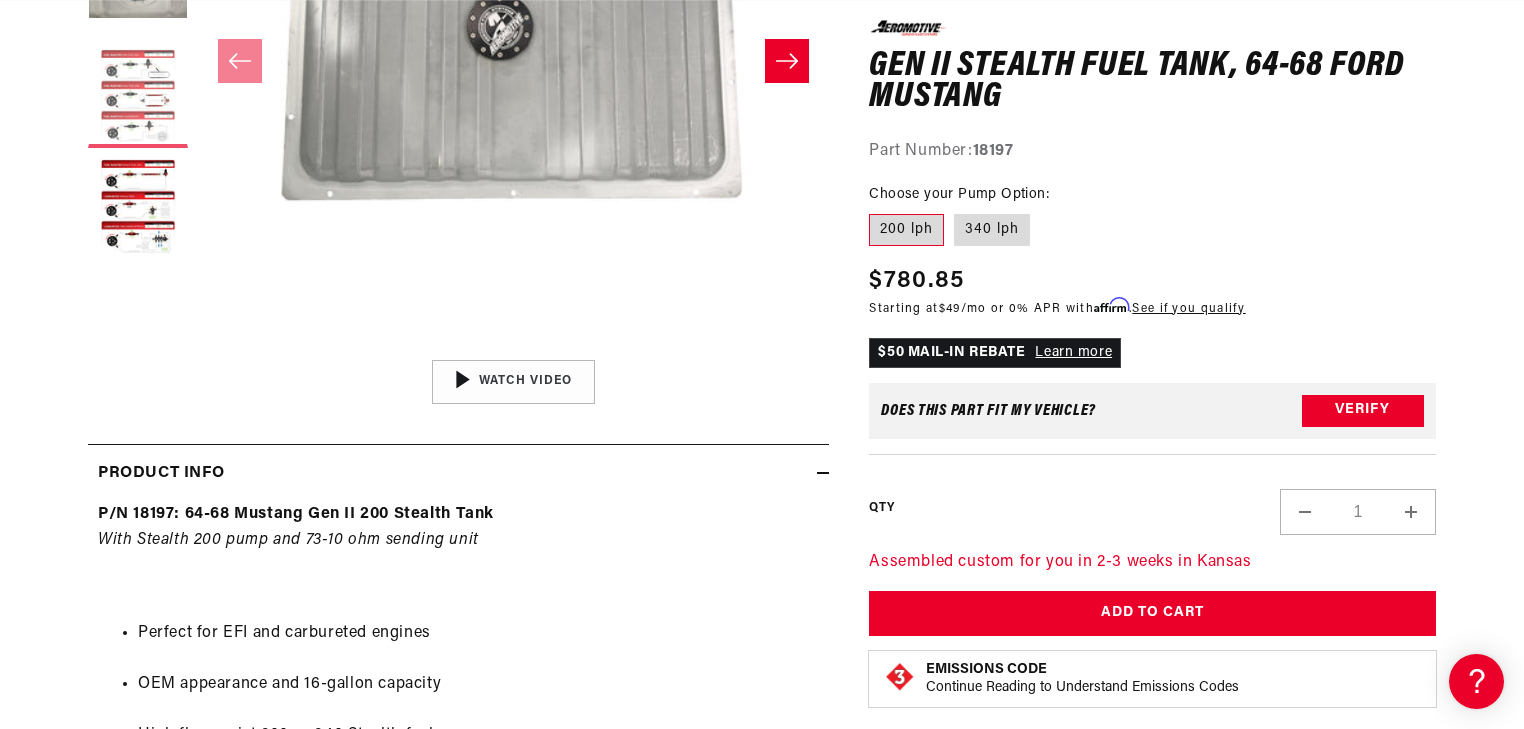 scroll, scrollTop: 0, scrollLeft: 780, axis: horizontal 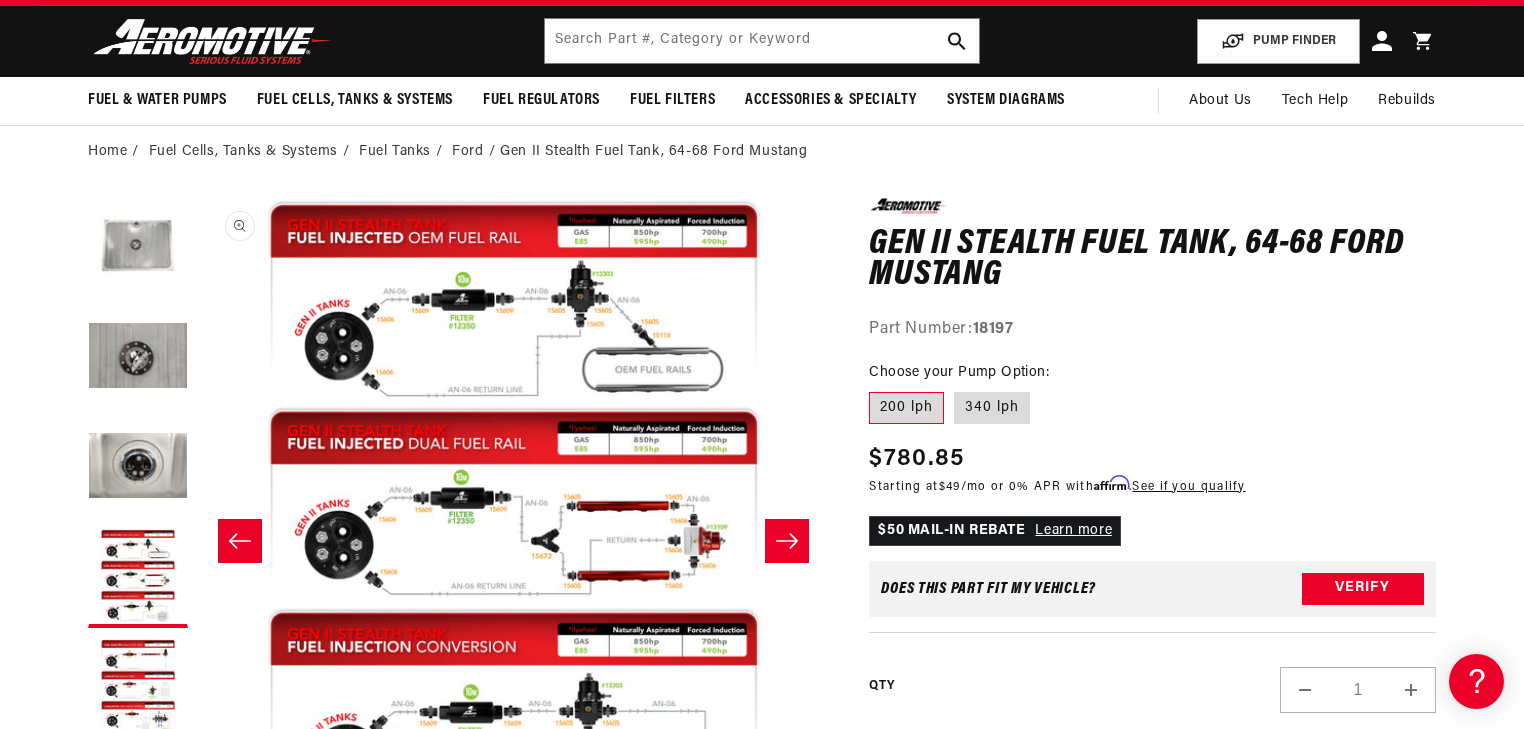 click on "Open media 4 in modal" at bounding box center (198, 830) 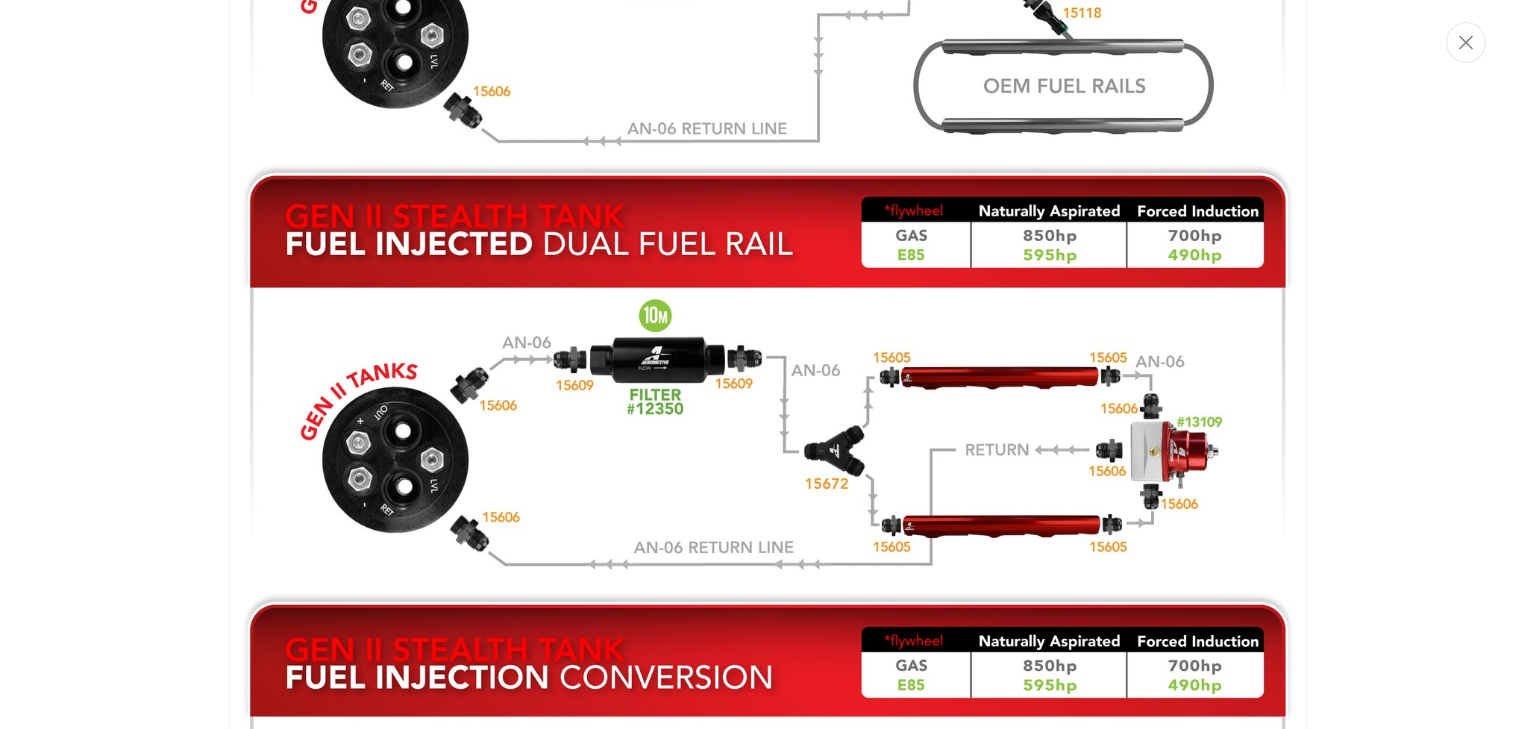 scroll, scrollTop: 2536, scrollLeft: 0, axis: vertical 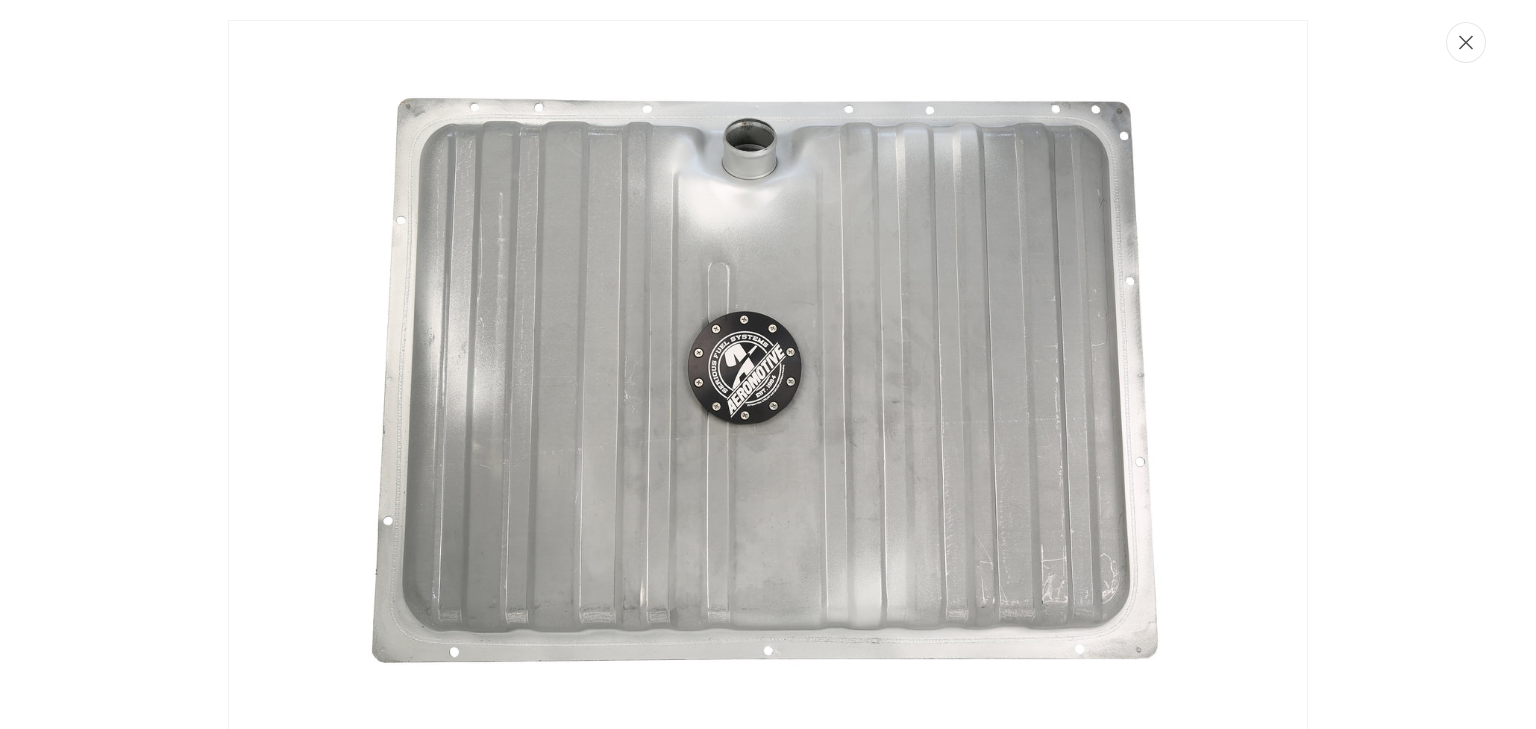 click 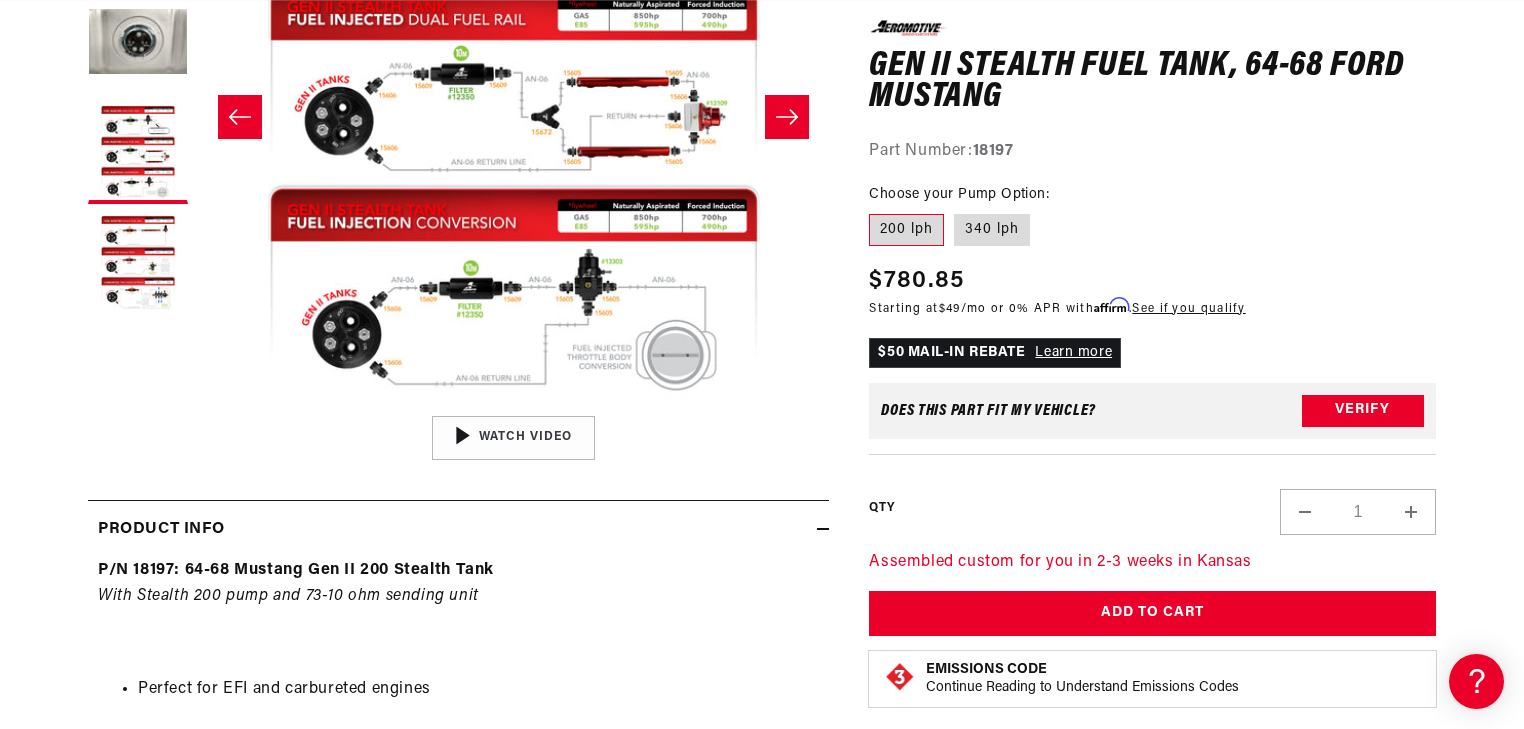 scroll, scrollTop: 544, scrollLeft: 0, axis: vertical 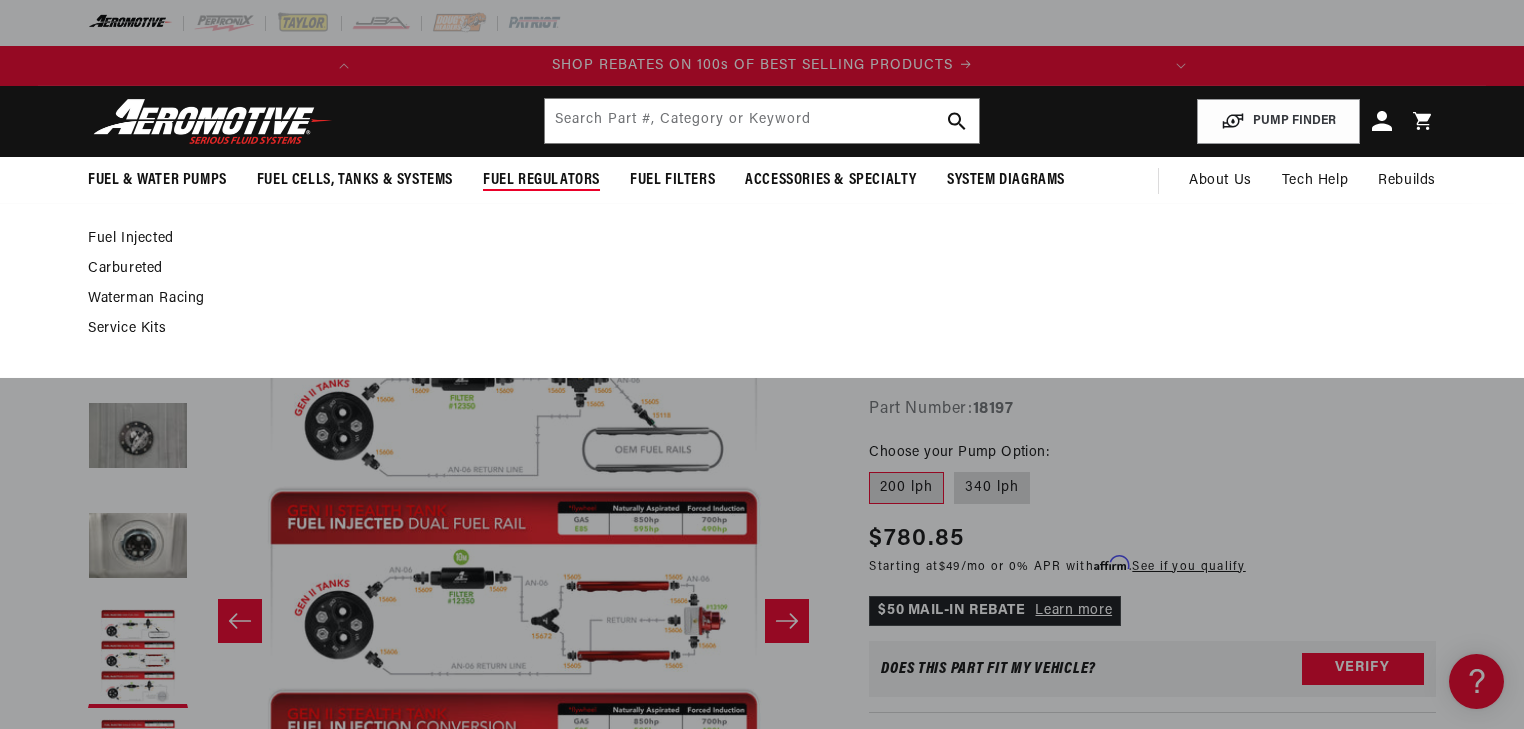 click on "Fuel Regulators" at bounding box center [541, 180] 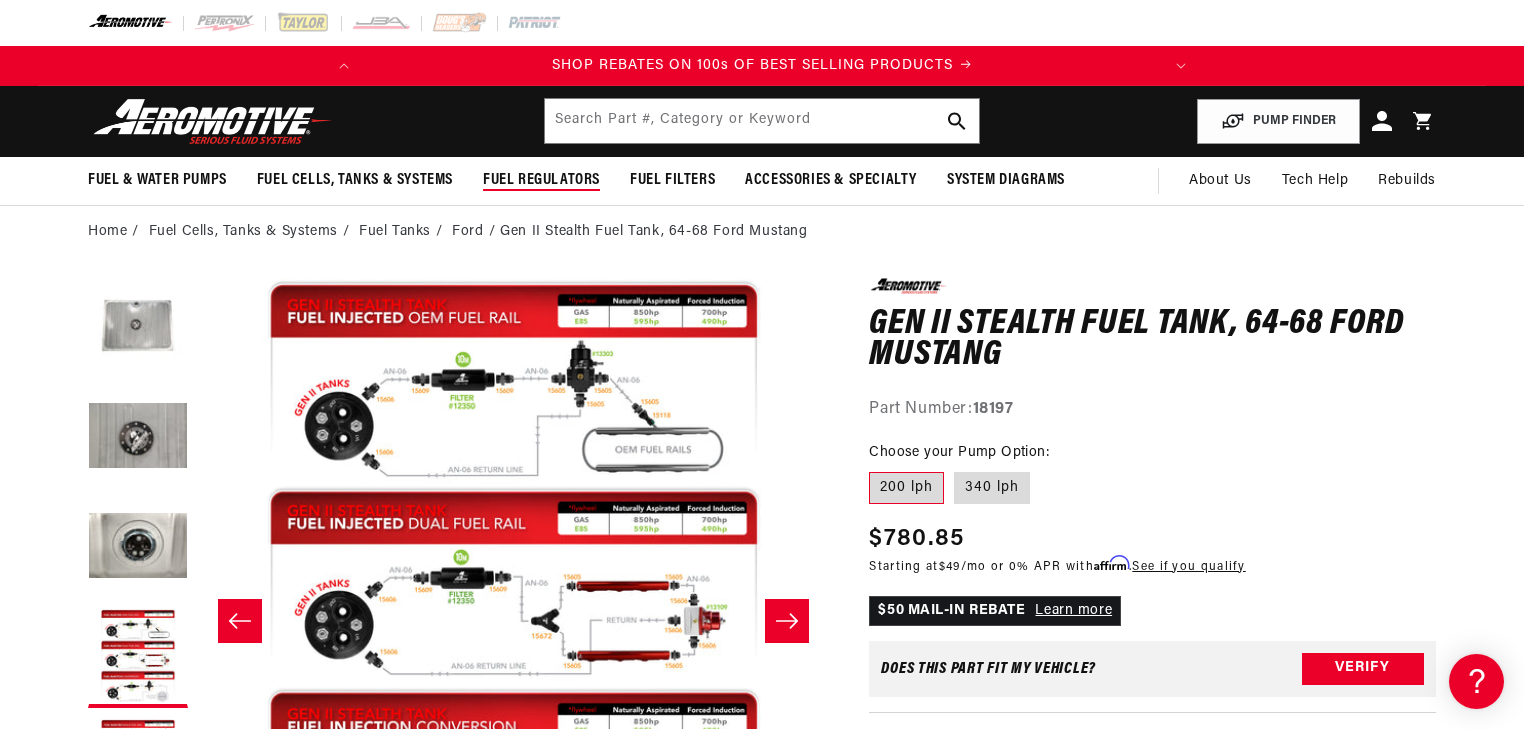 click on "Fuel Regulators" at bounding box center (541, 180) 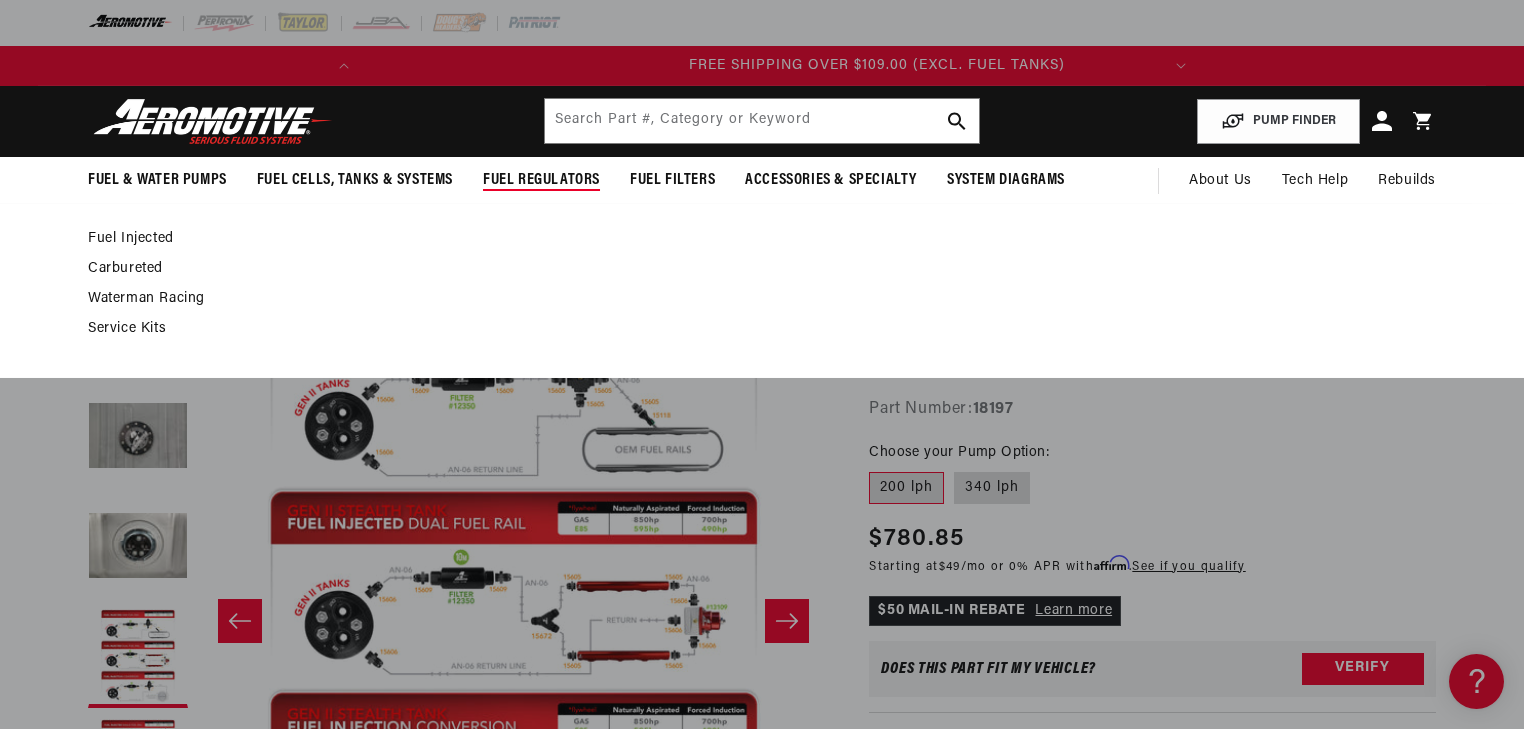 scroll, scrollTop: 0, scrollLeft: 791, axis: horizontal 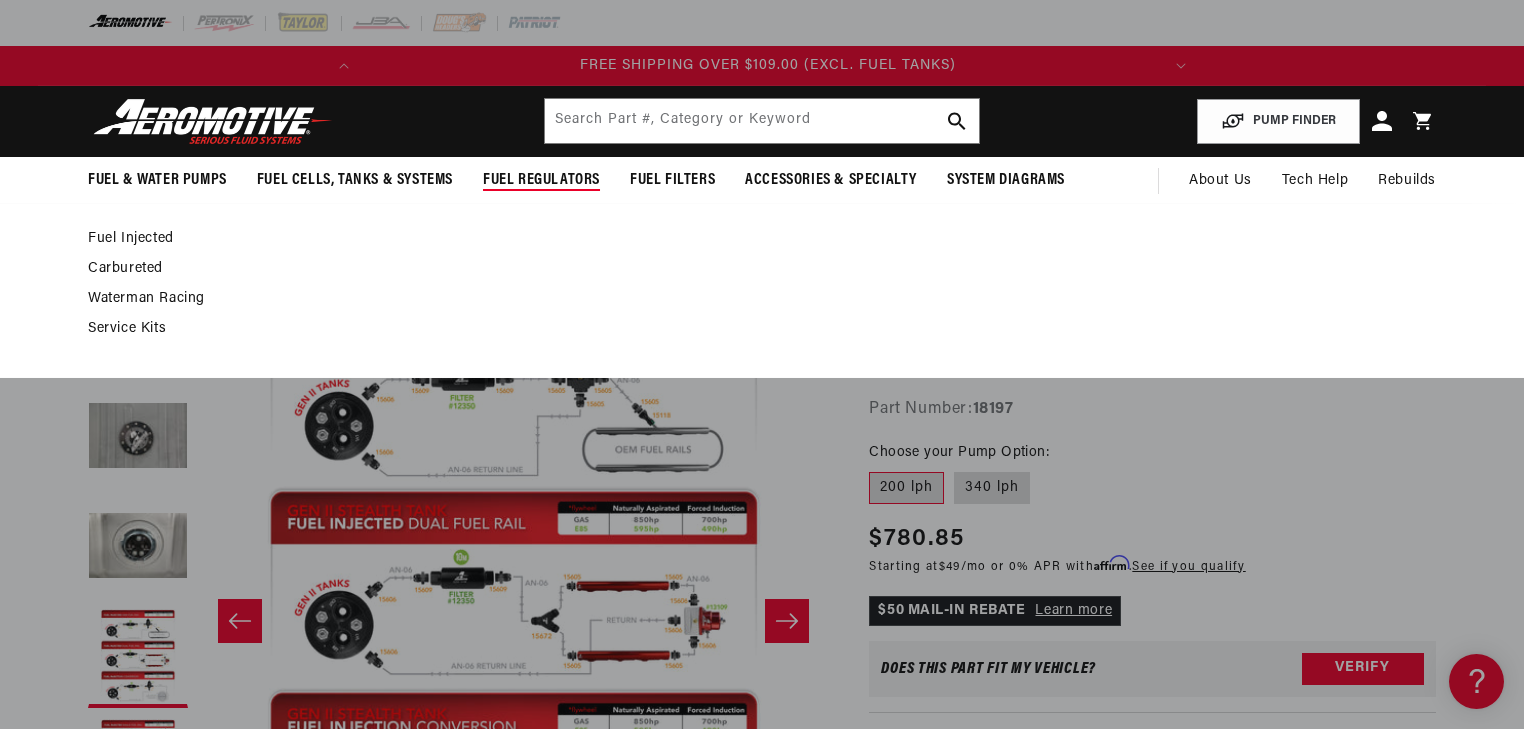 click on "Fuel Injected" at bounding box center [752, 239] 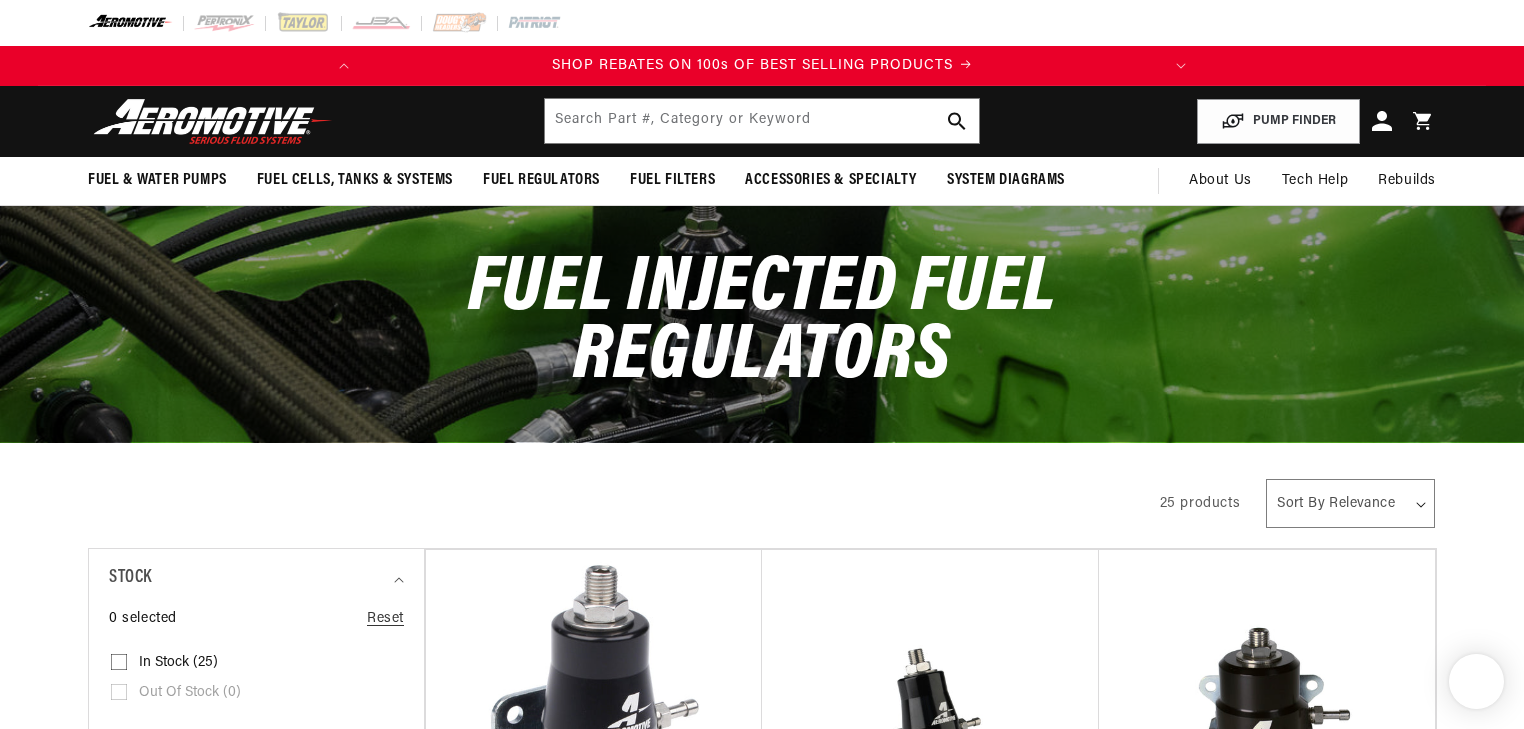 scroll, scrollTop: 0, scrollLeft: 0, axis: both 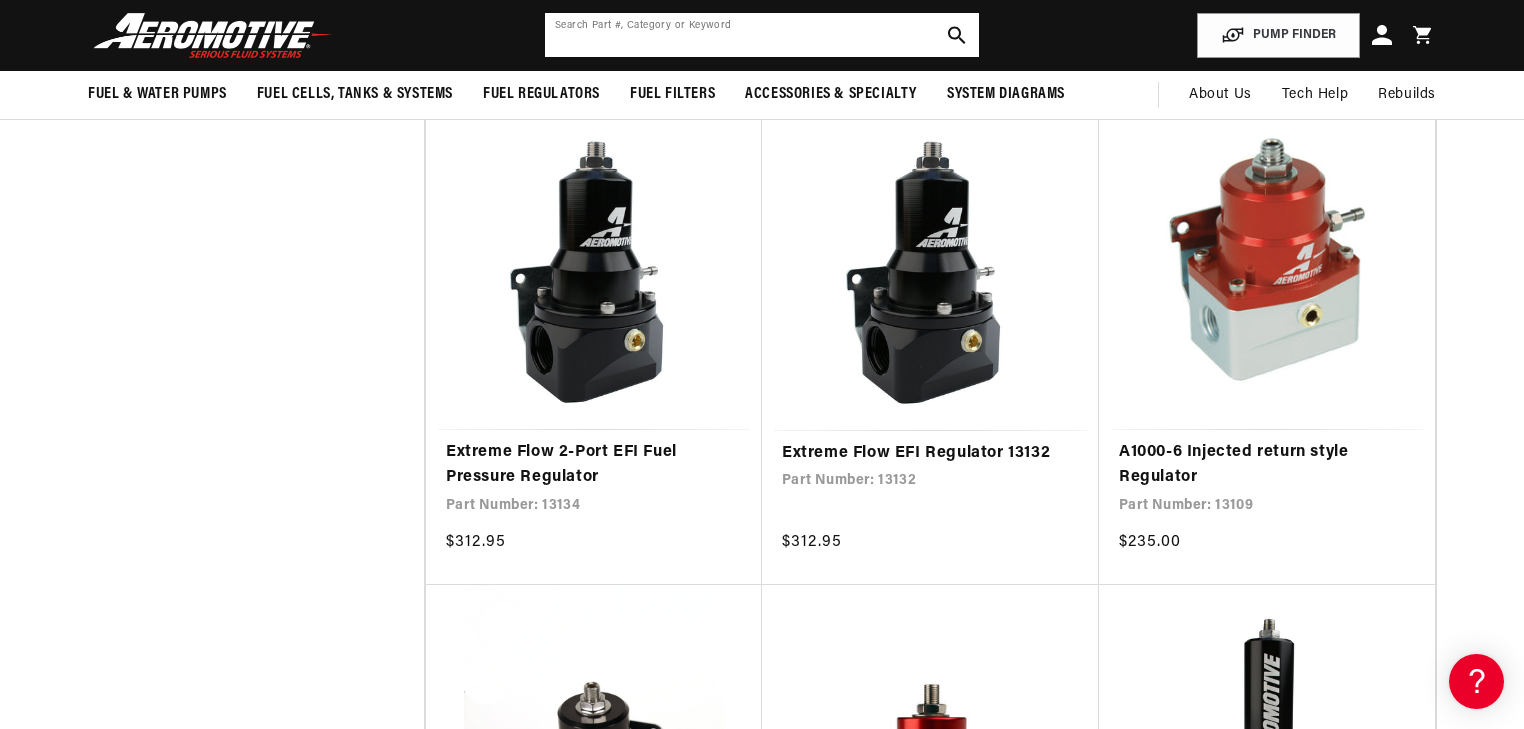 click 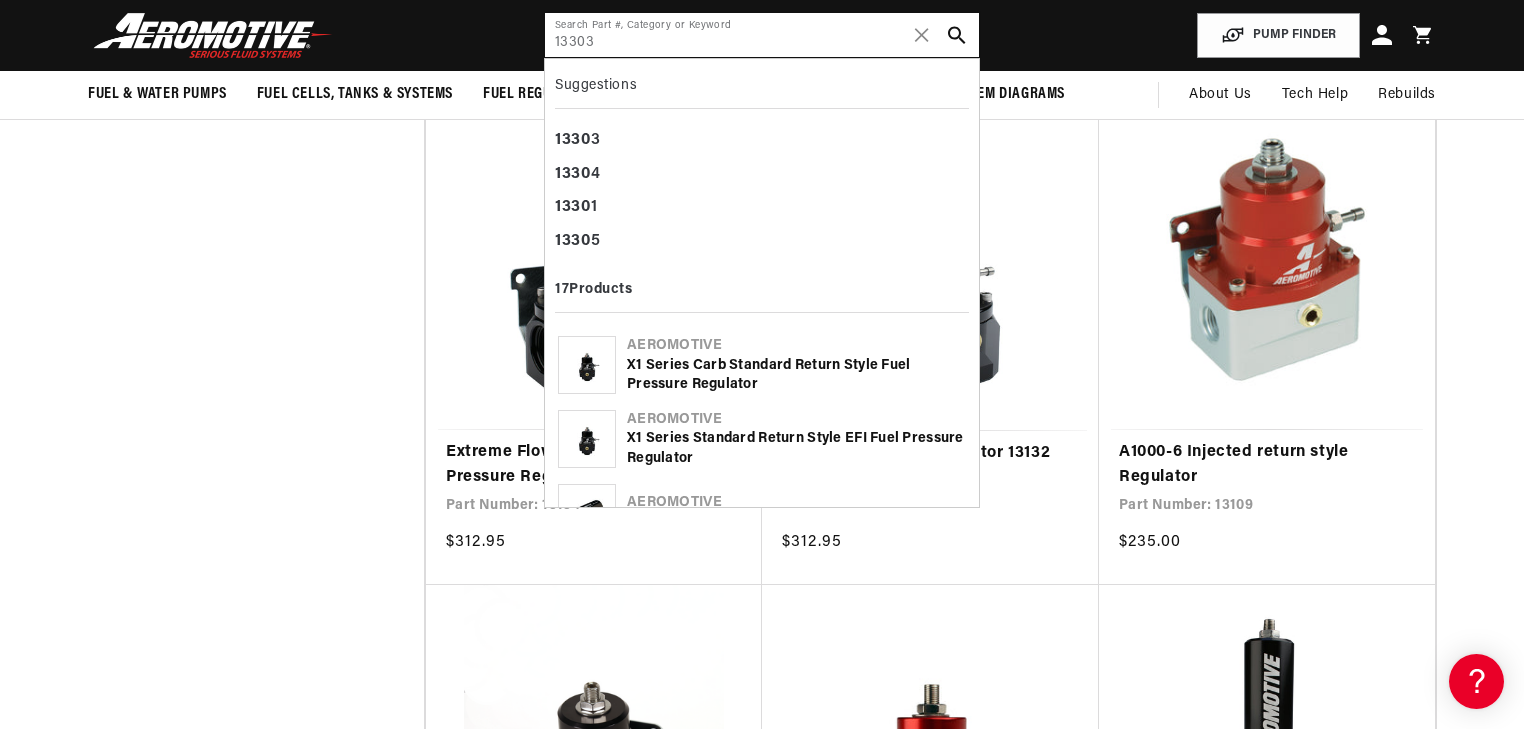 scroll, scrollTop: 0, scrollLeft: 0, axis: both 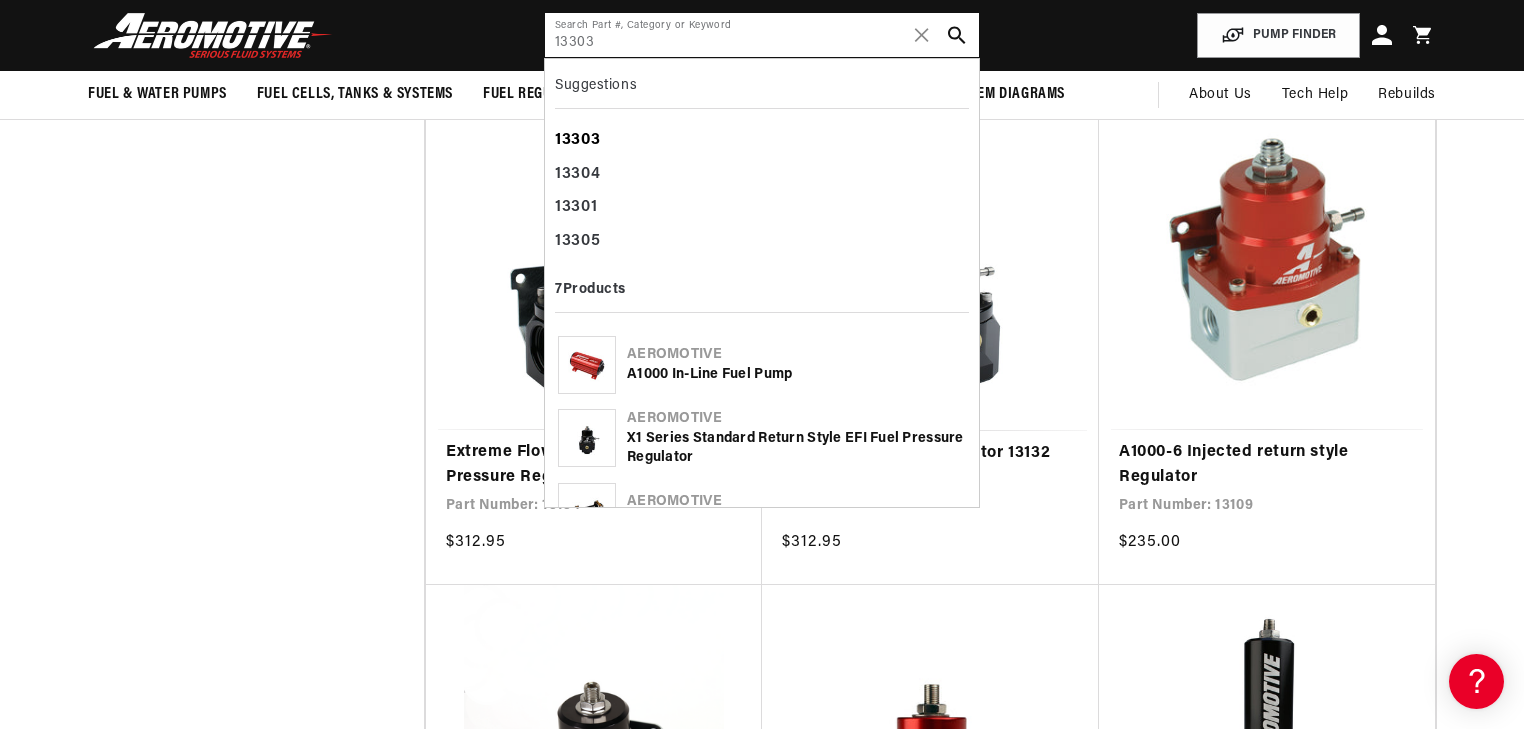 type on "13303" 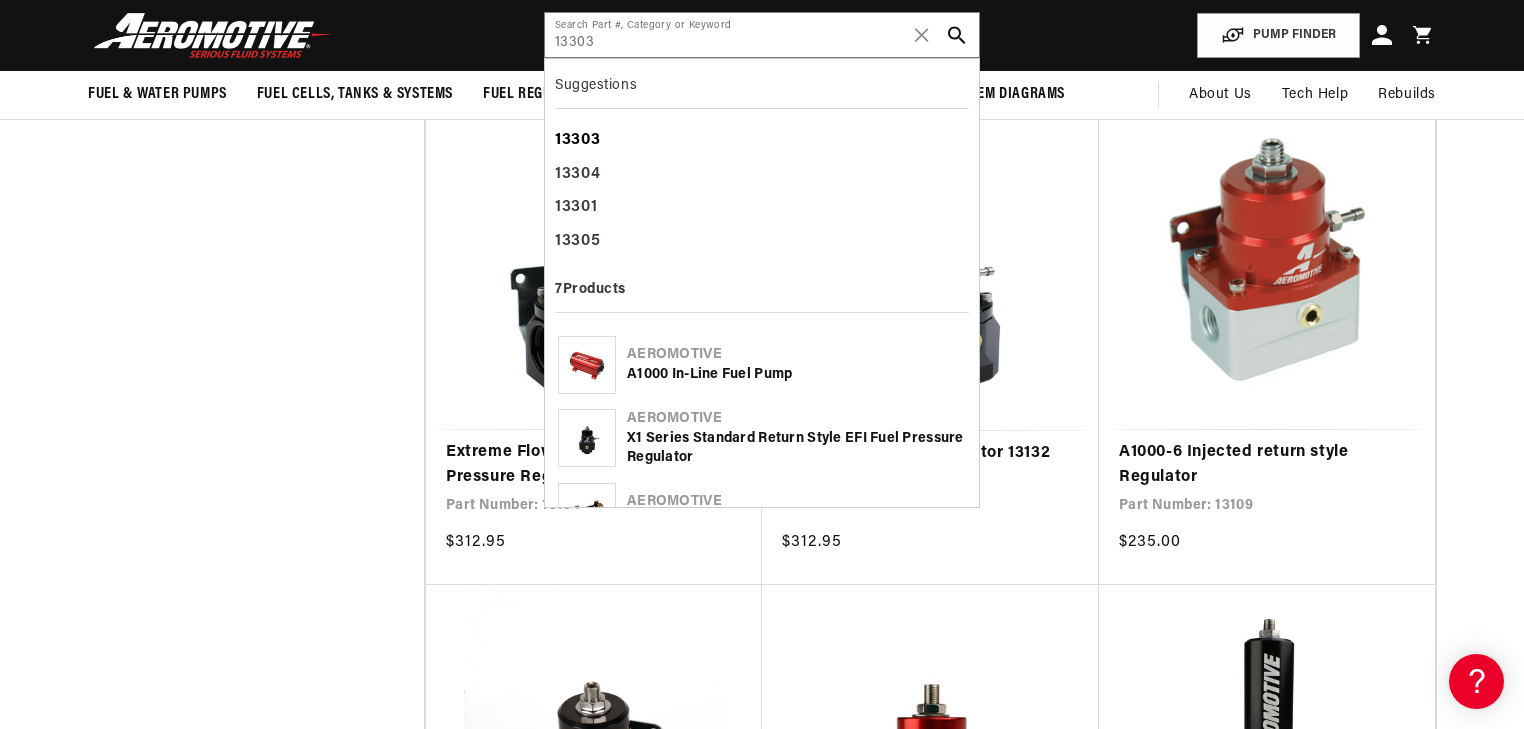 click on "13303" 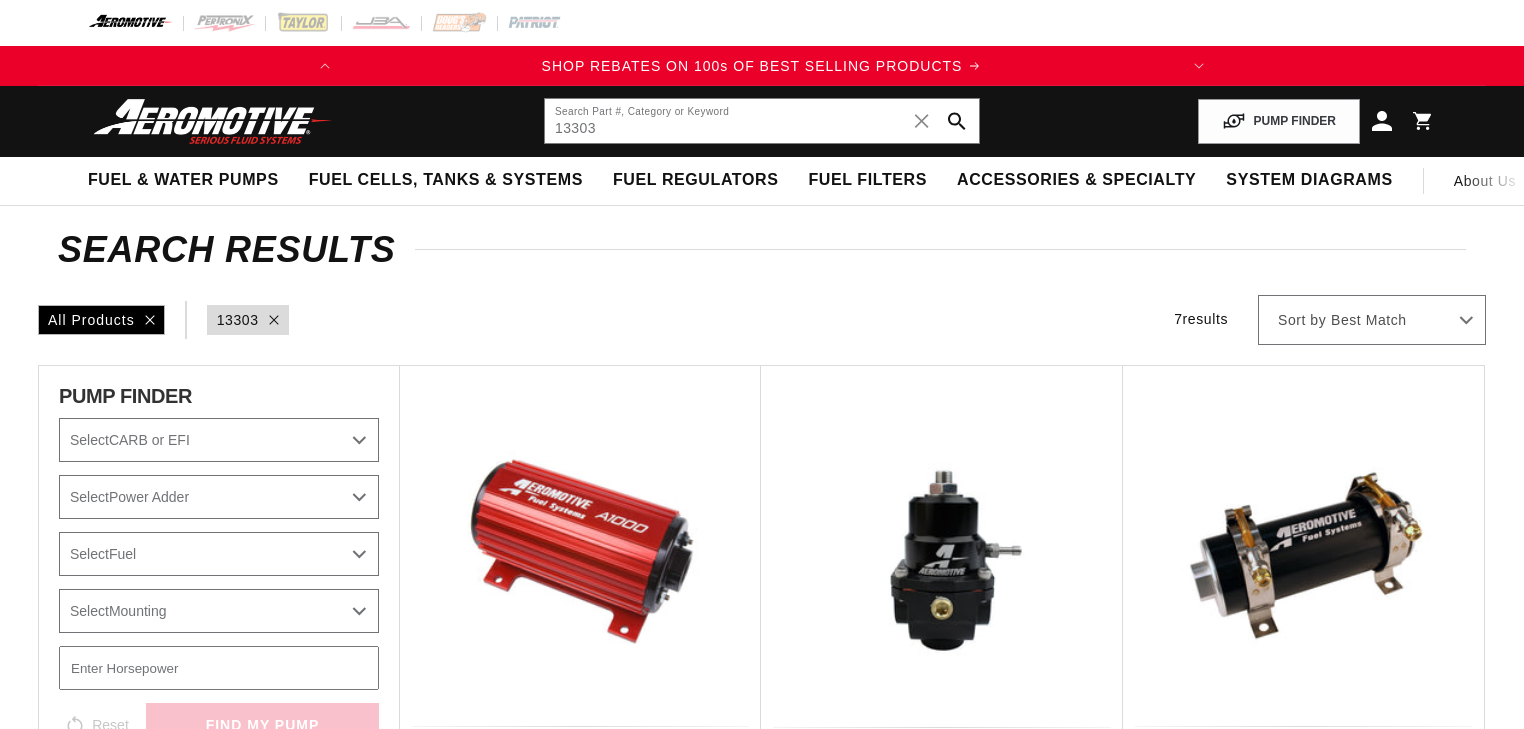 scroll, scrollTop: 0, scrollLeft: 0, axis: both 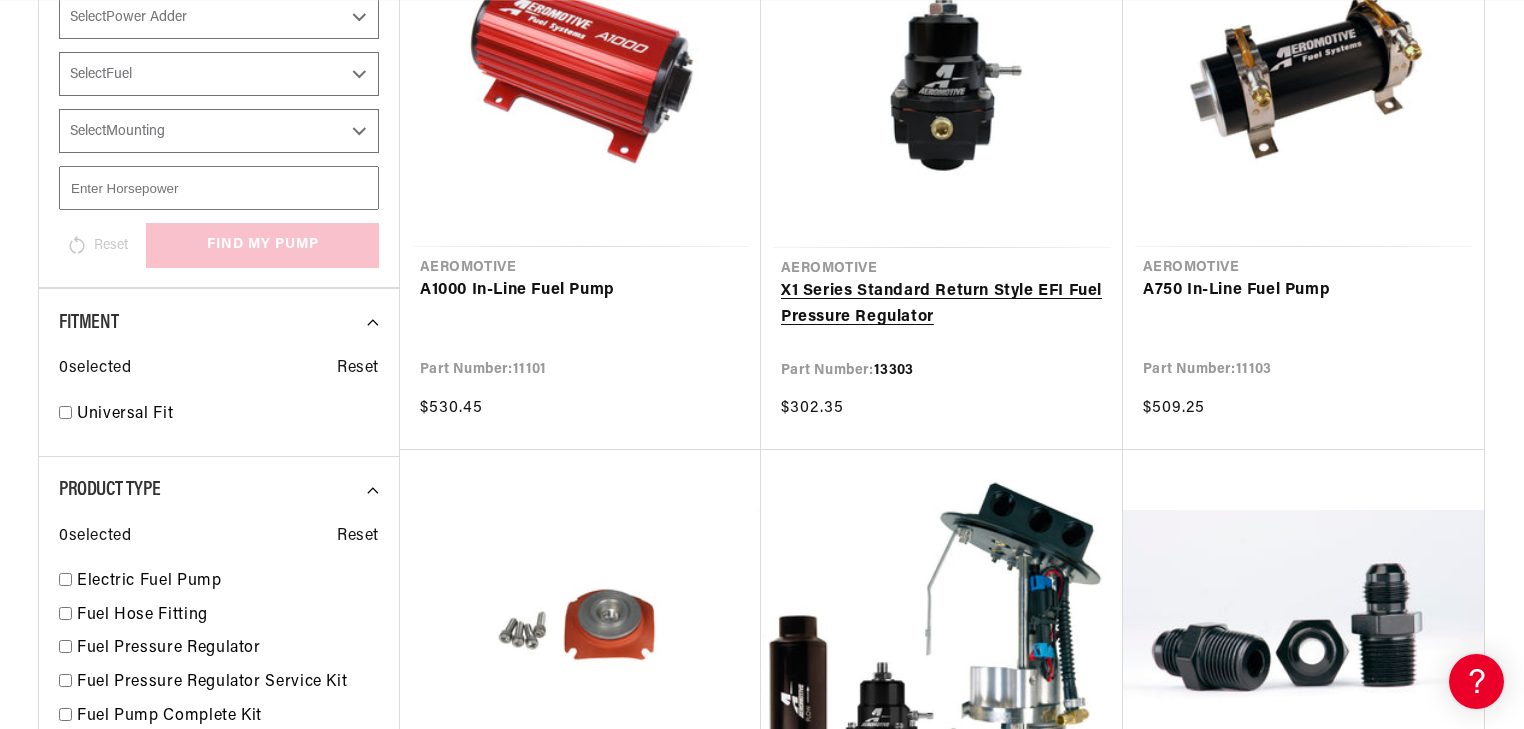 click on "X1 Series Standard Return Style EFI Fuel Pressure Regulator" at bounding box center (942, 304) 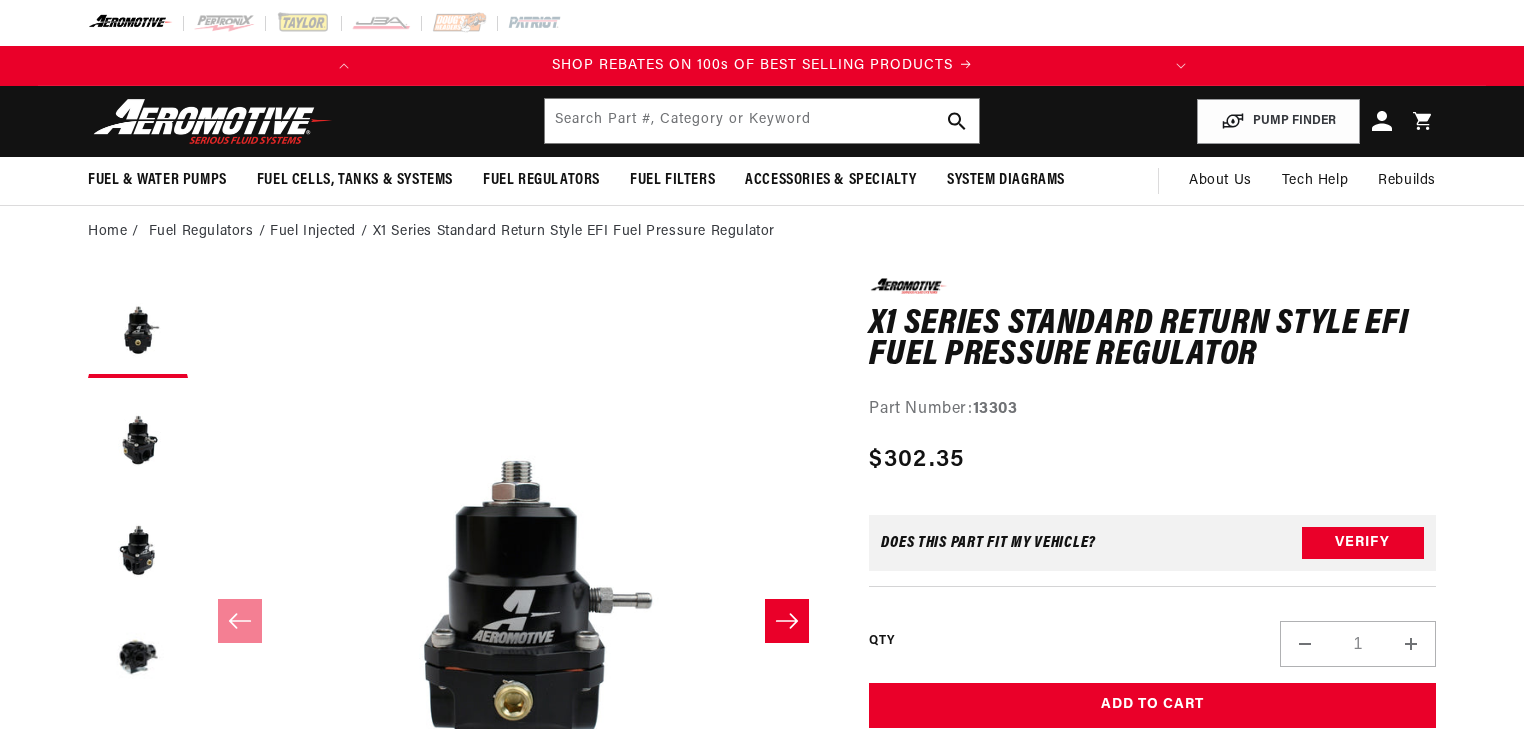 scroll, scrollTop: 0, scrollLeft: 0, axis: both 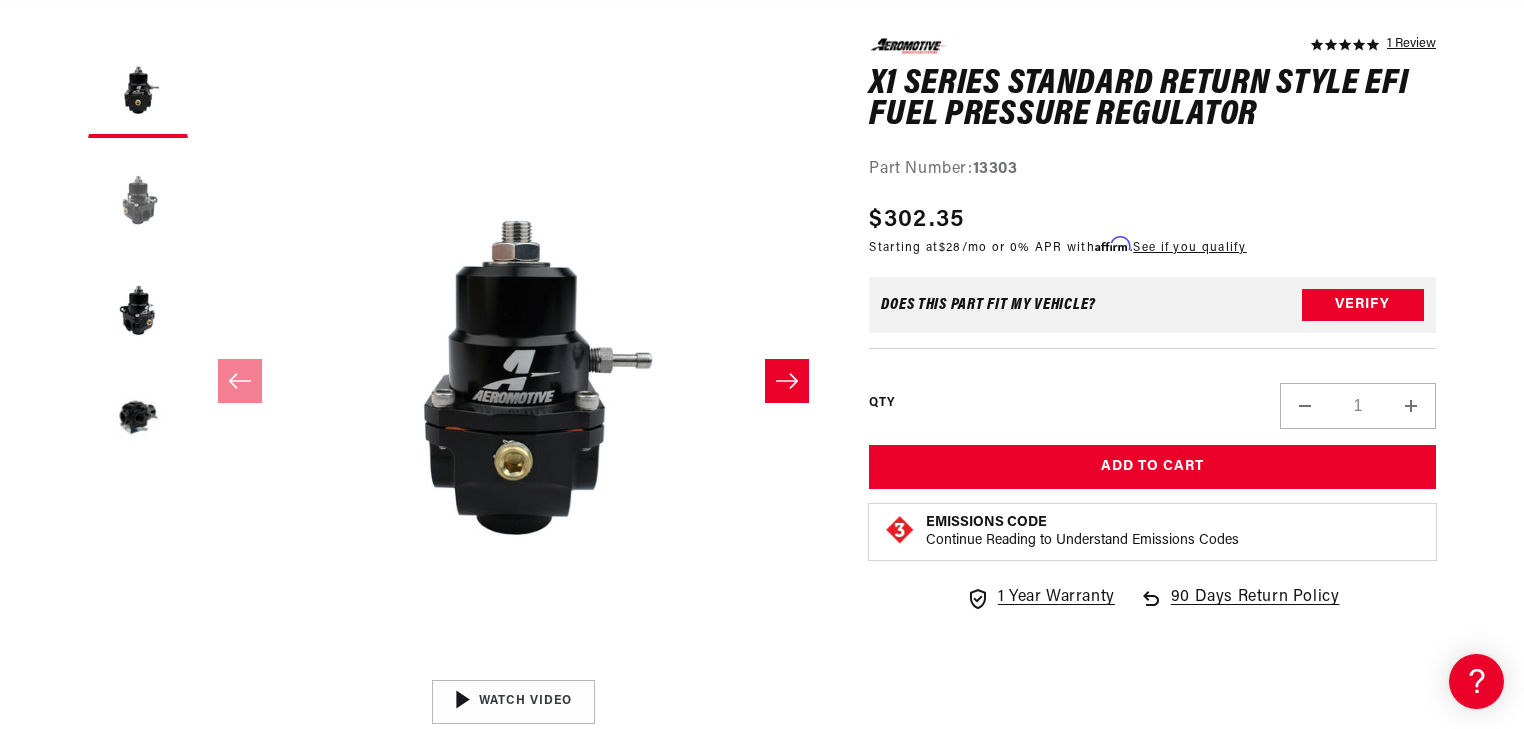 click at bounding box center (138, 198) 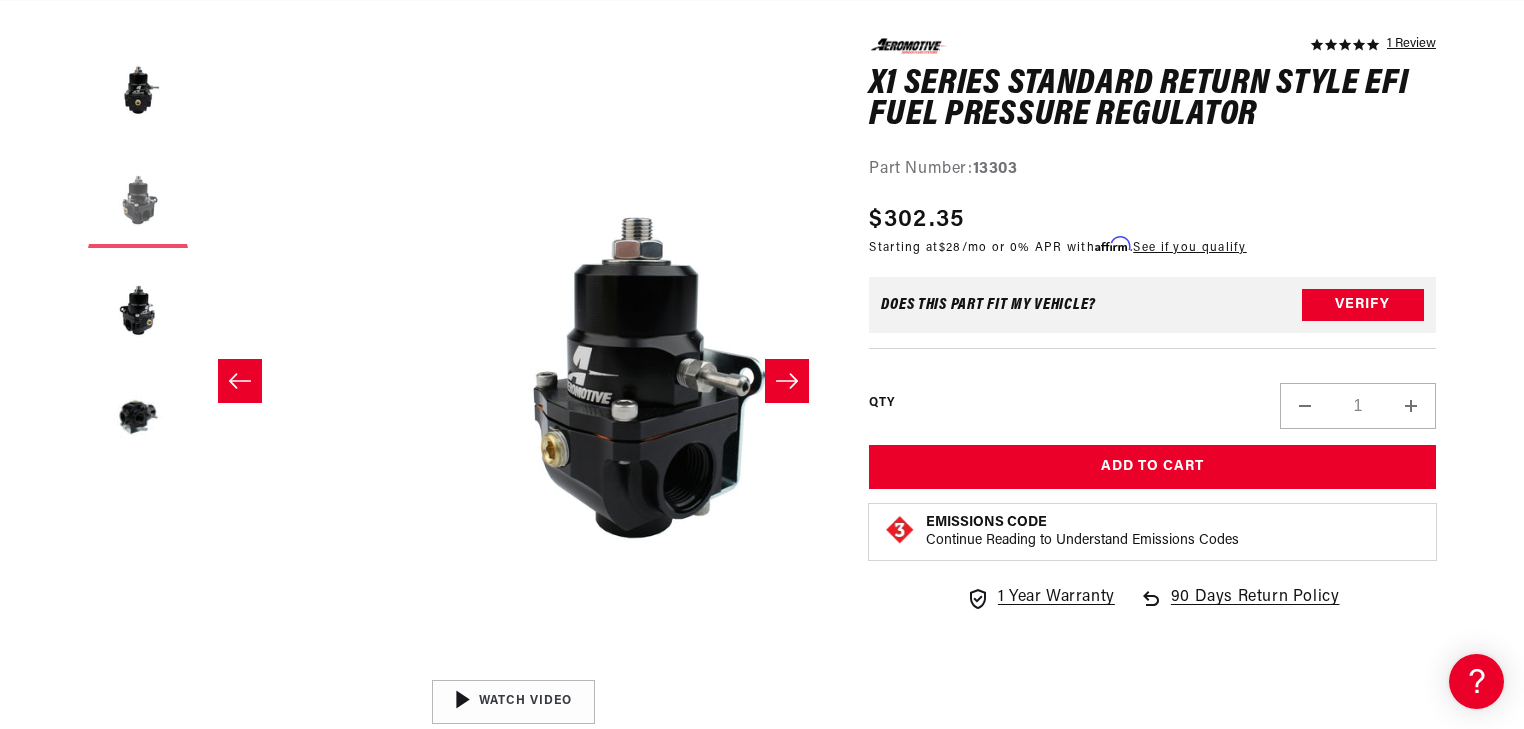 scroll, scrollTop: 0, scrollLeft: 631, axis: horizontal 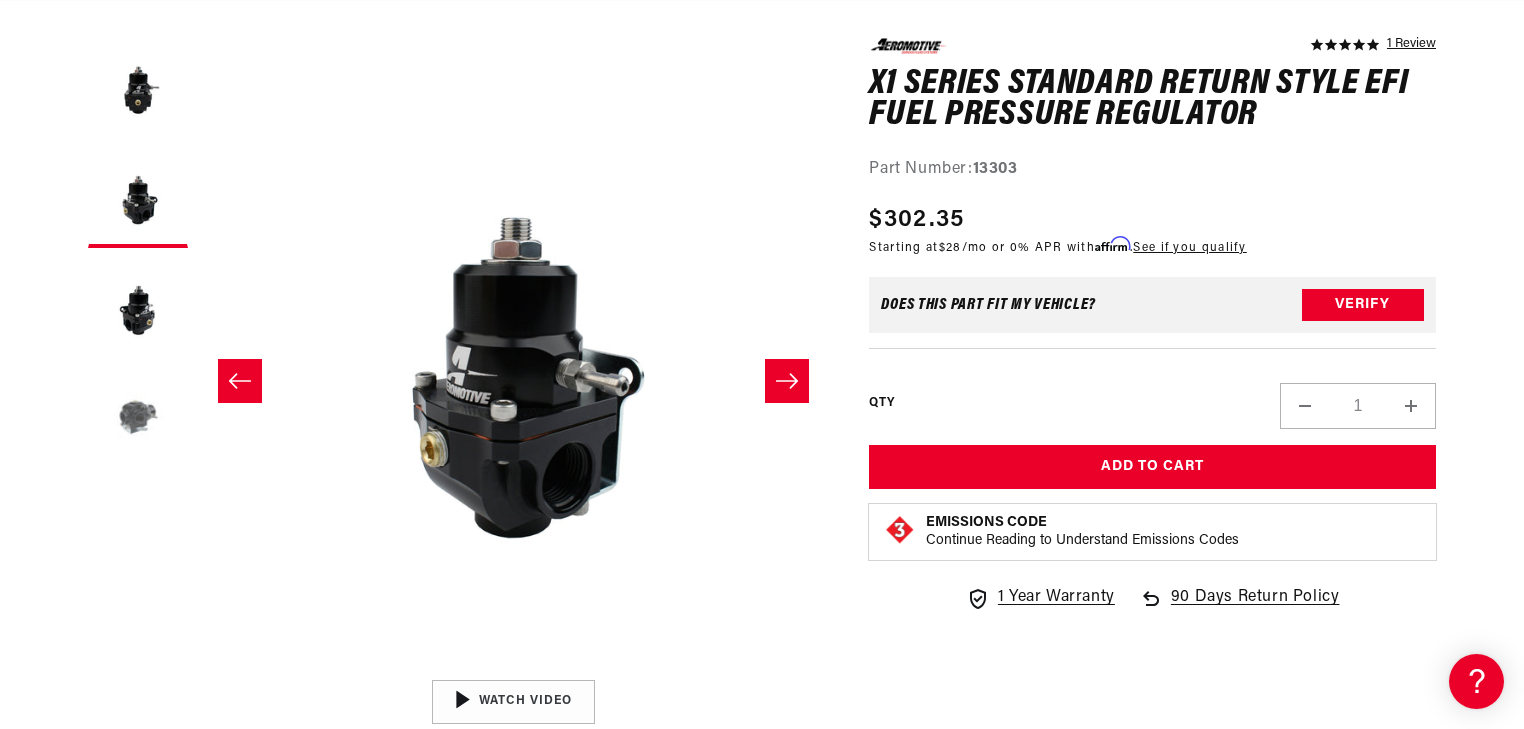 click at bounding box center (138, 418) 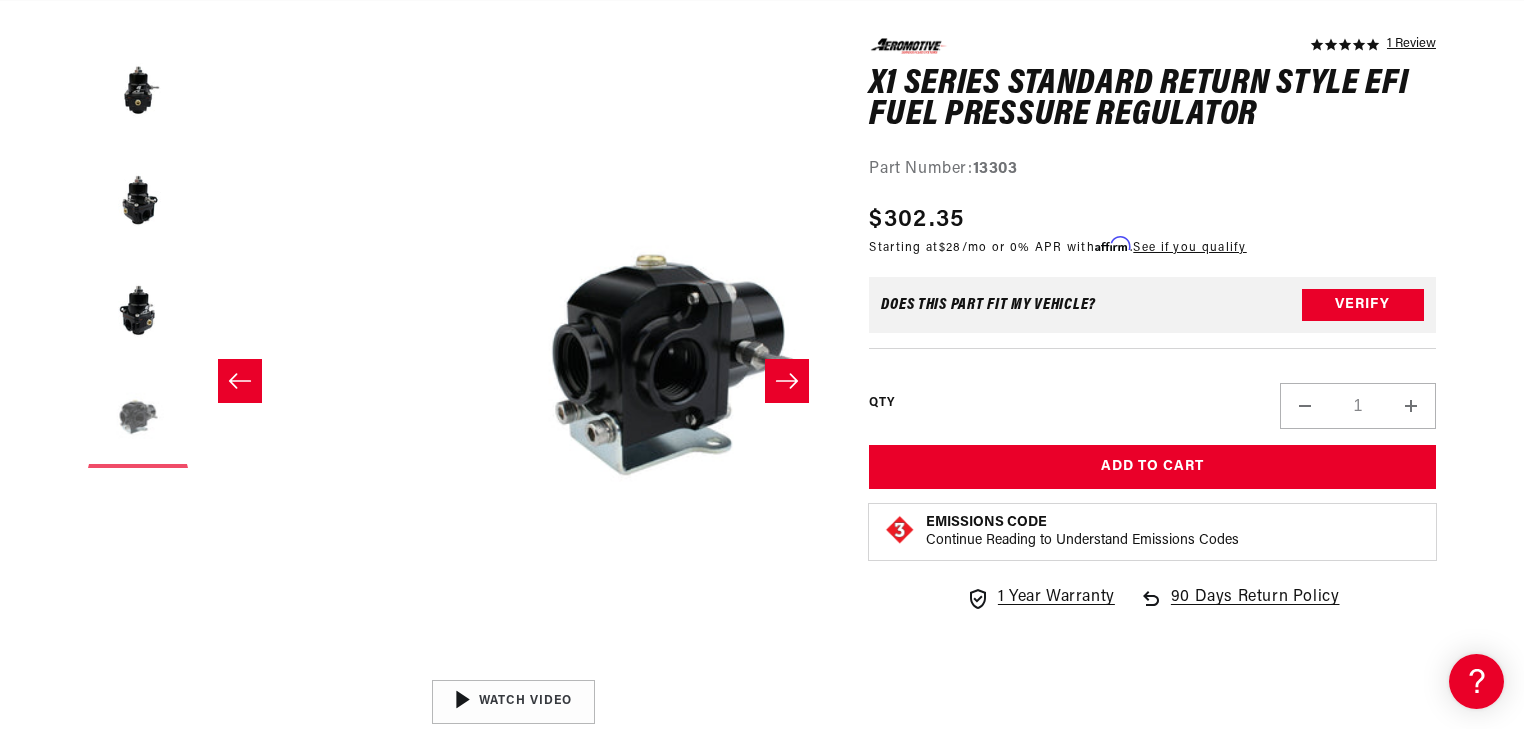 scroll, scrollTop: 0, scrollLeft: 1858, axis: horizontal 